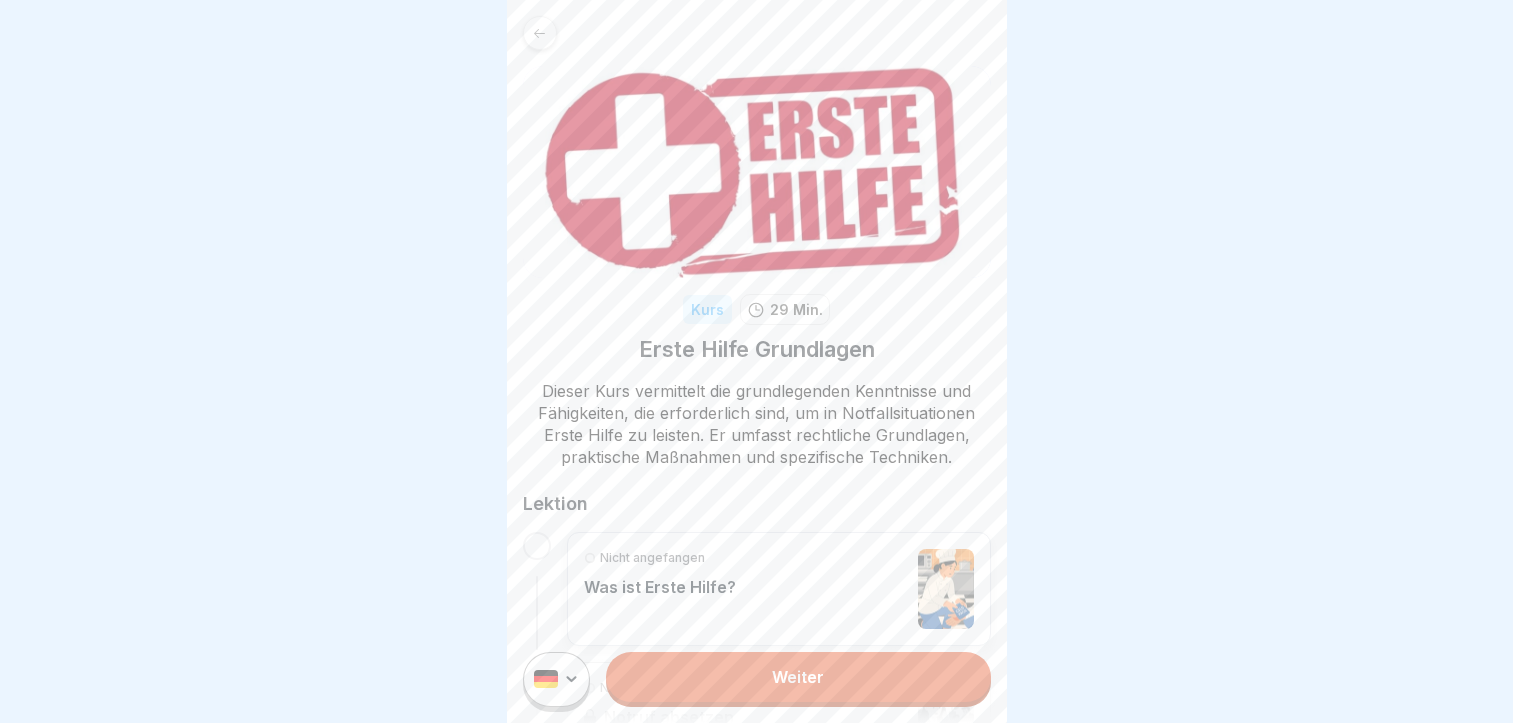 scroll, scrollTop: 0, scrollLeft: 0, axis: both 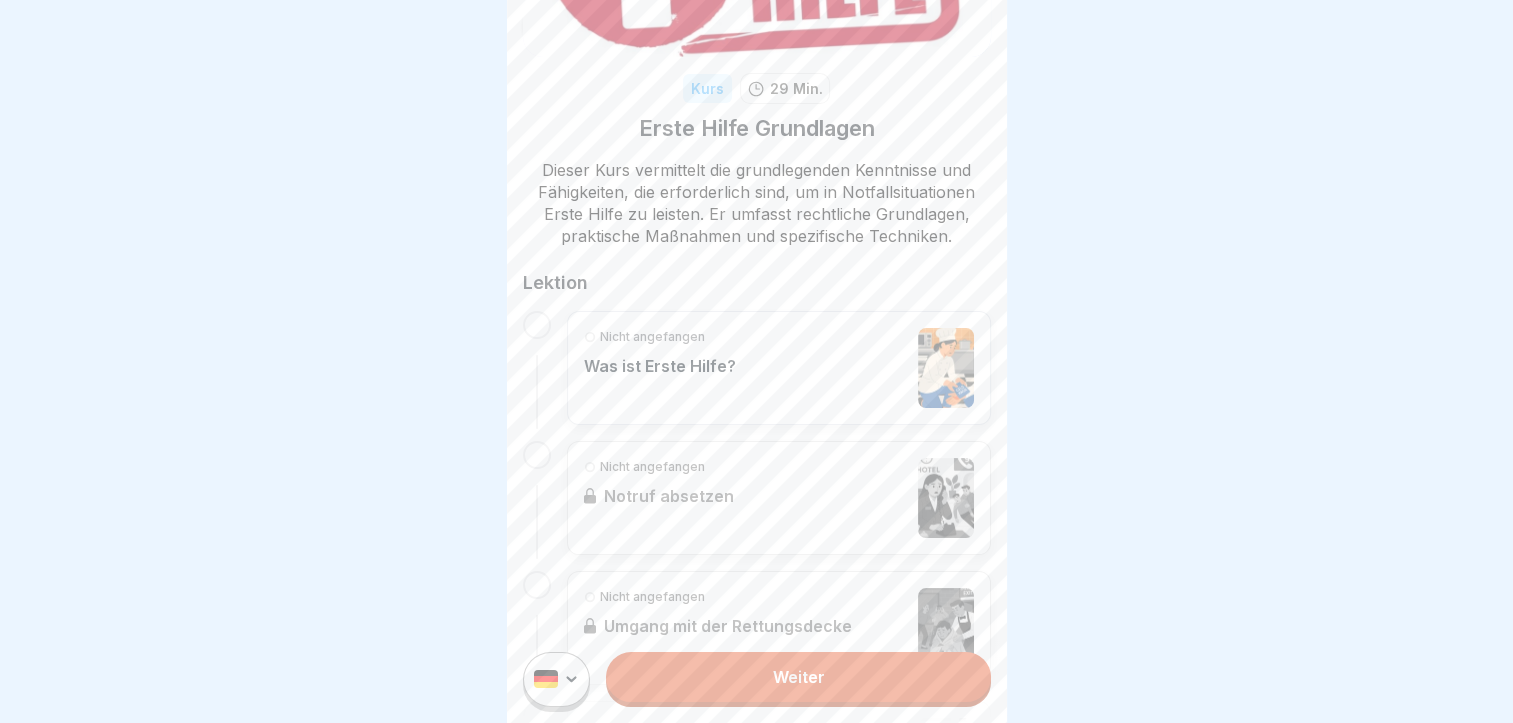 click on "Weiter" at bounding box center [798, 677] 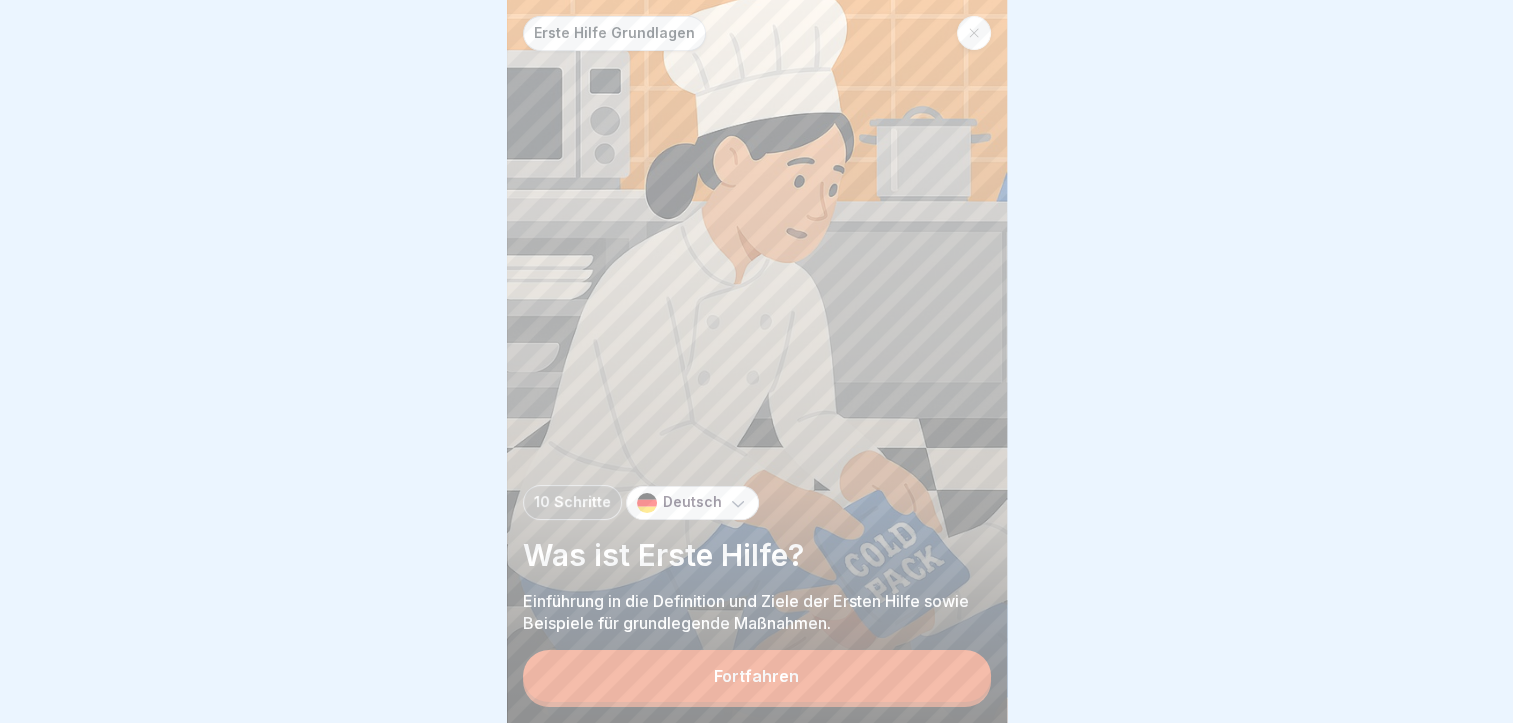 scroll, scrollTop: 0, scrollLeft: 0, axis: both 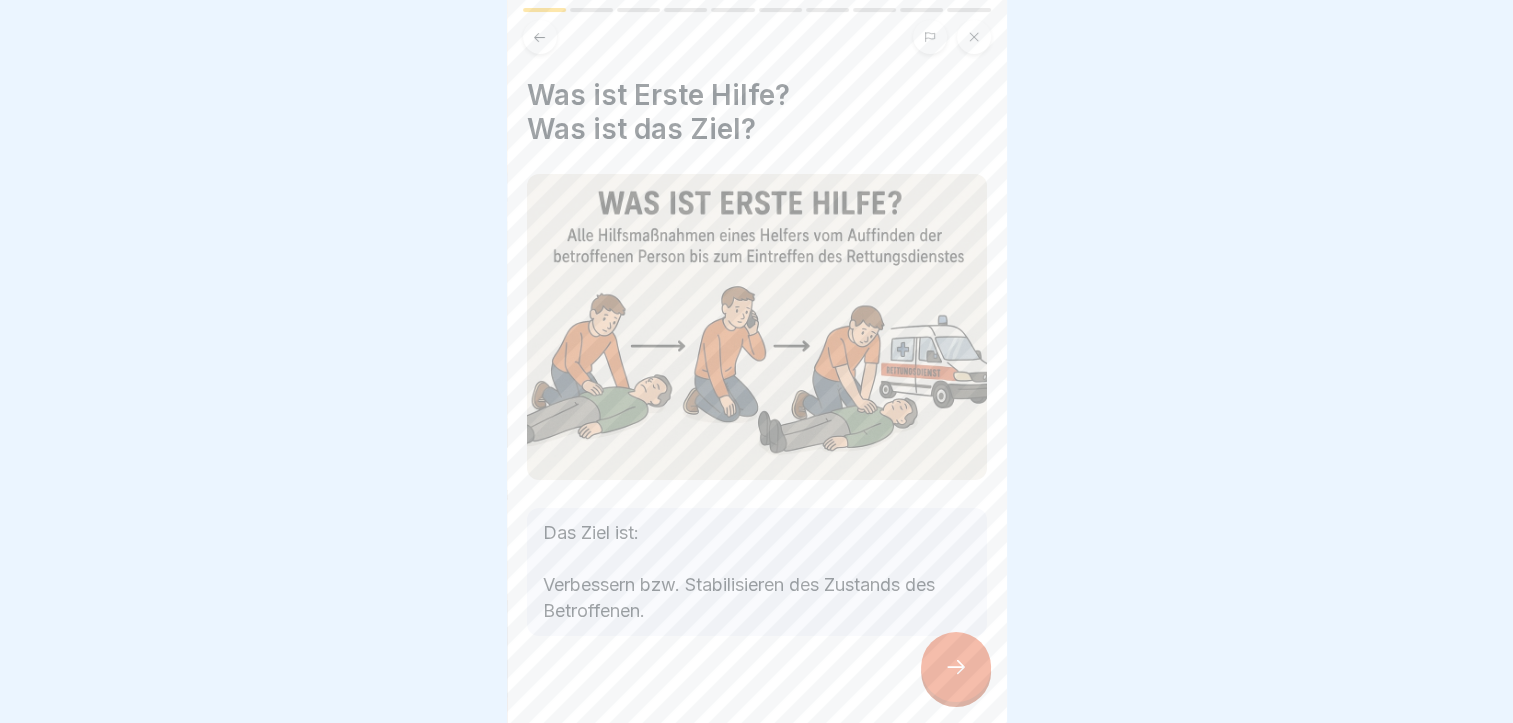 click 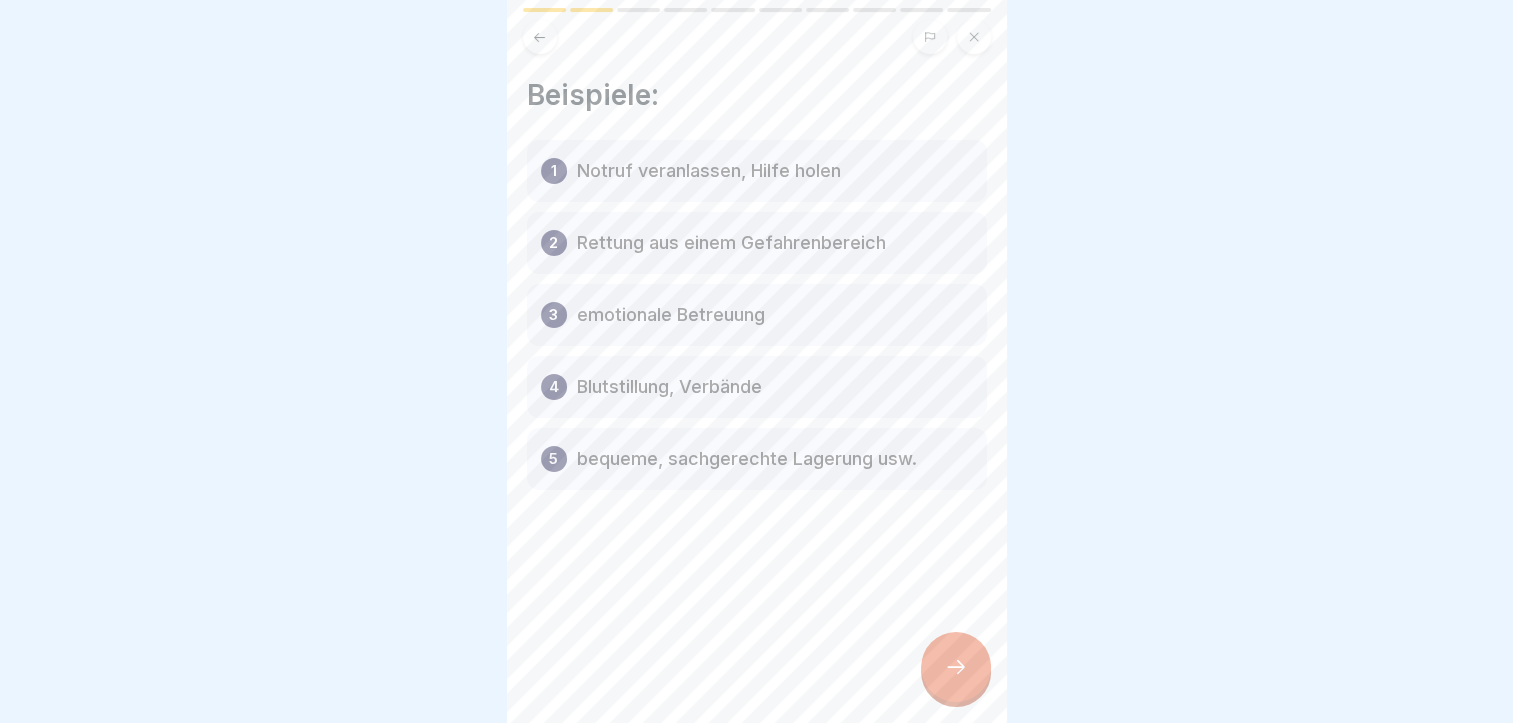 click on "1 Notruf veranlassen, Hilfe holen" at bounding box center [757, 171] 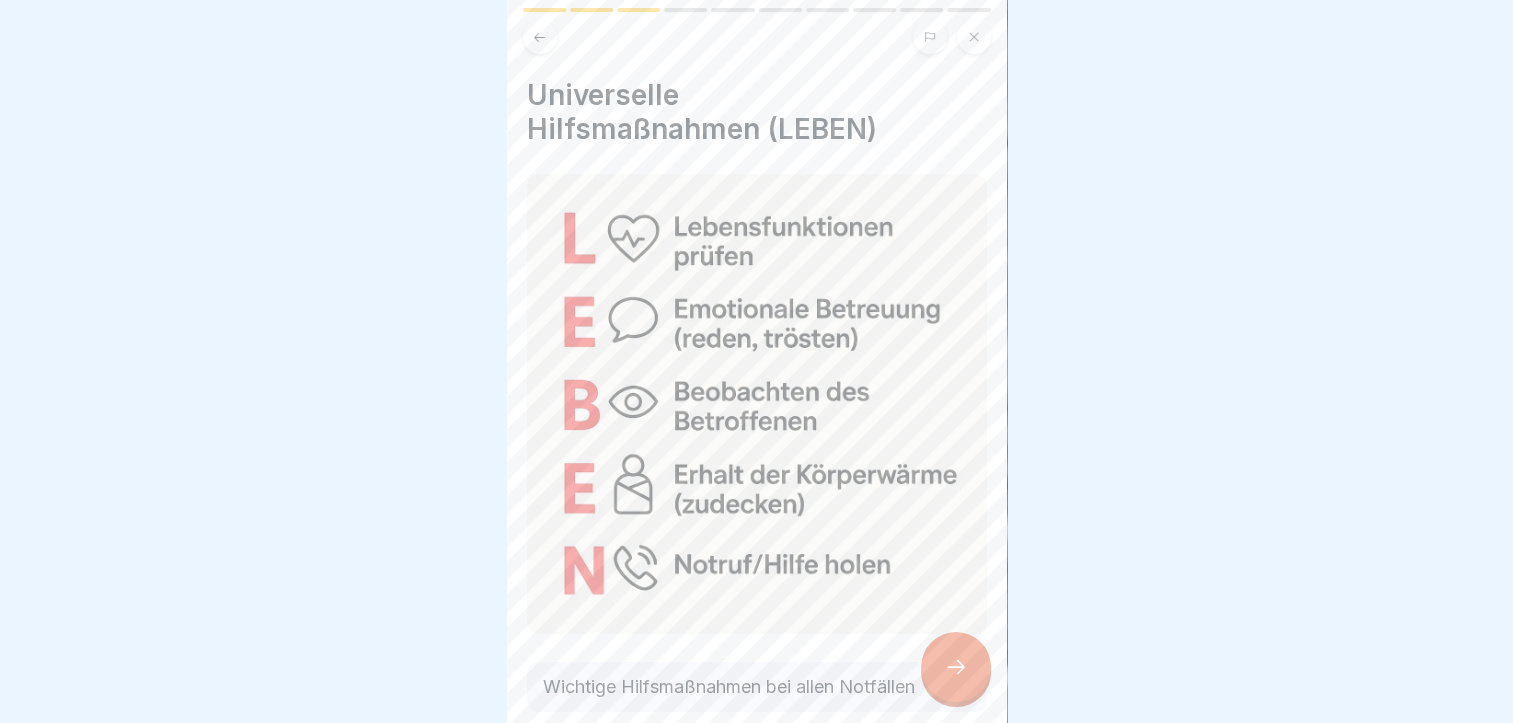 click 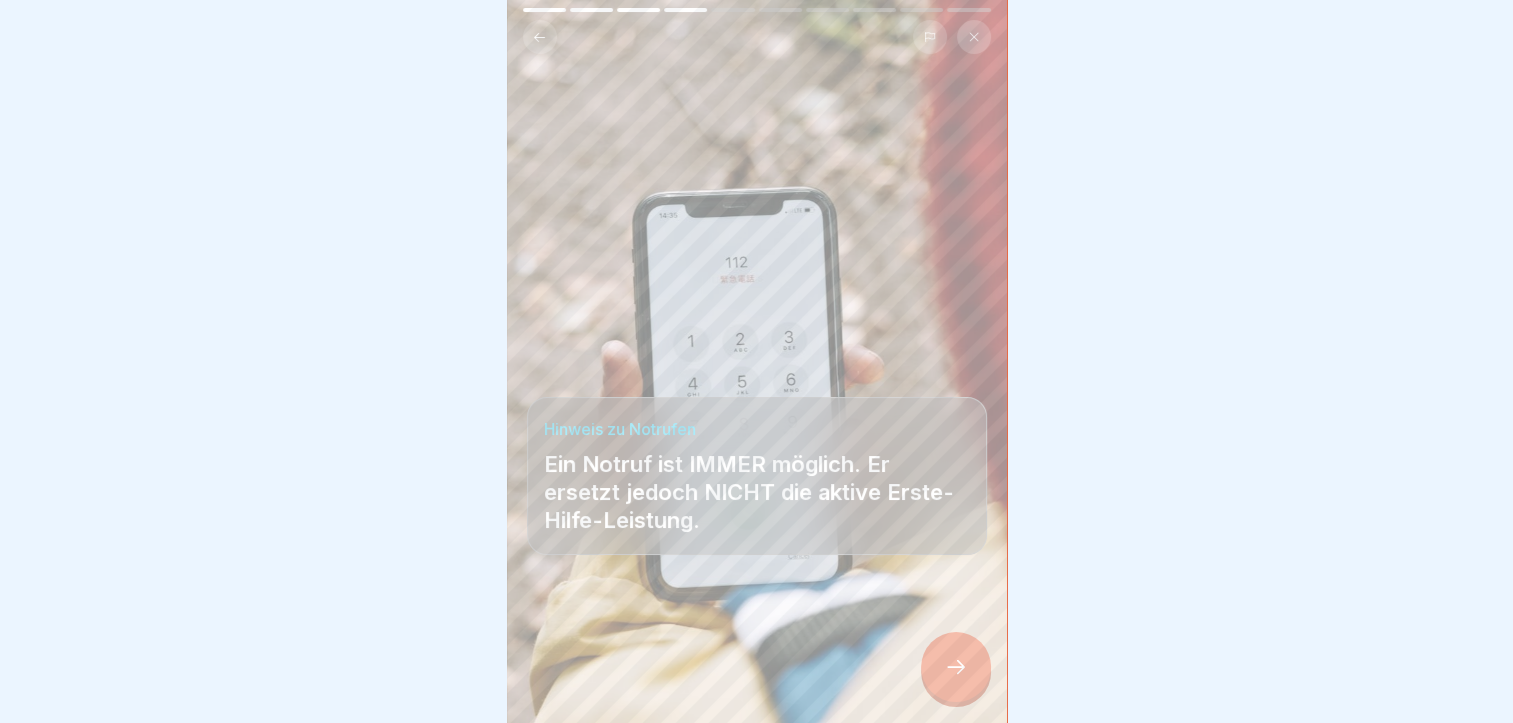 click 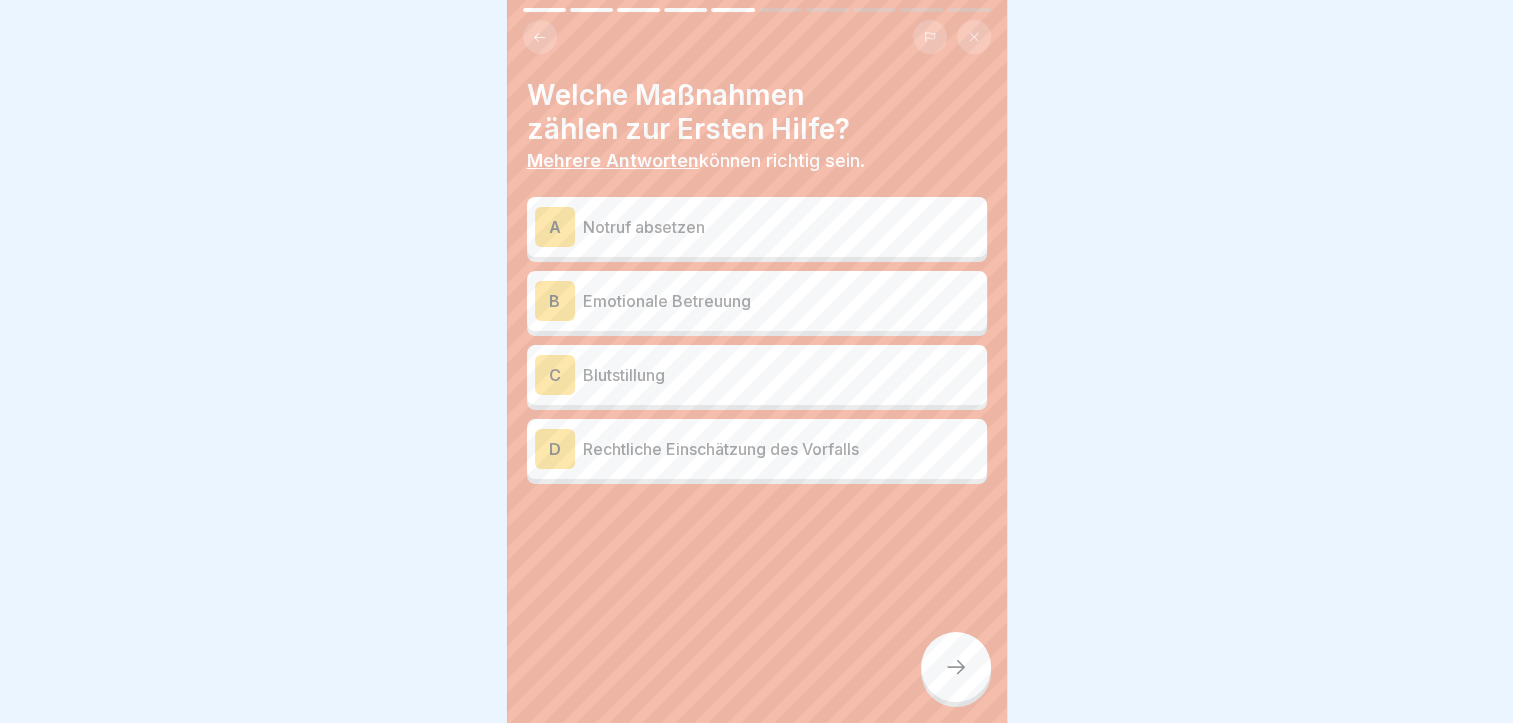 click at bounding box center [956, 667] 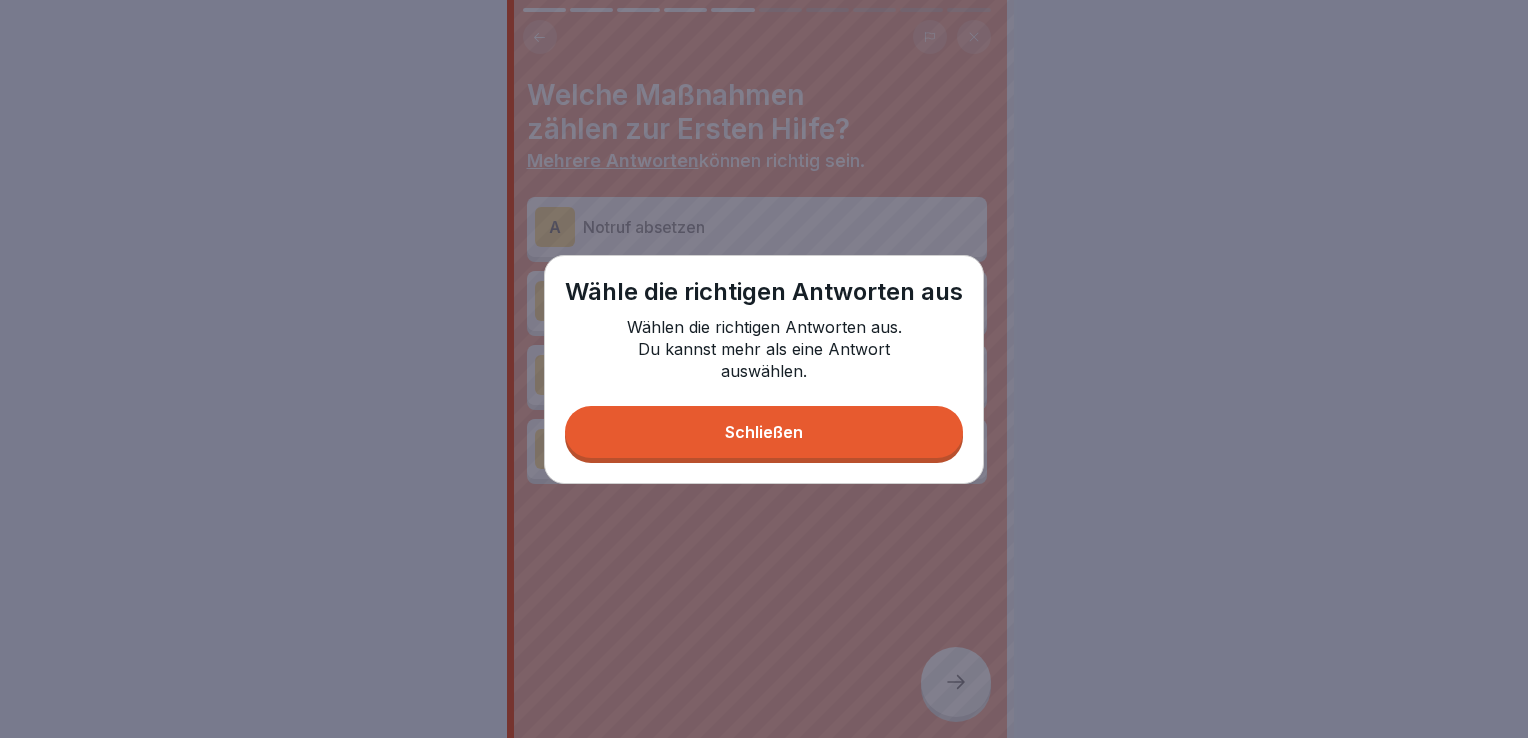 click on "Schließen" at bounding box center (764, 432) 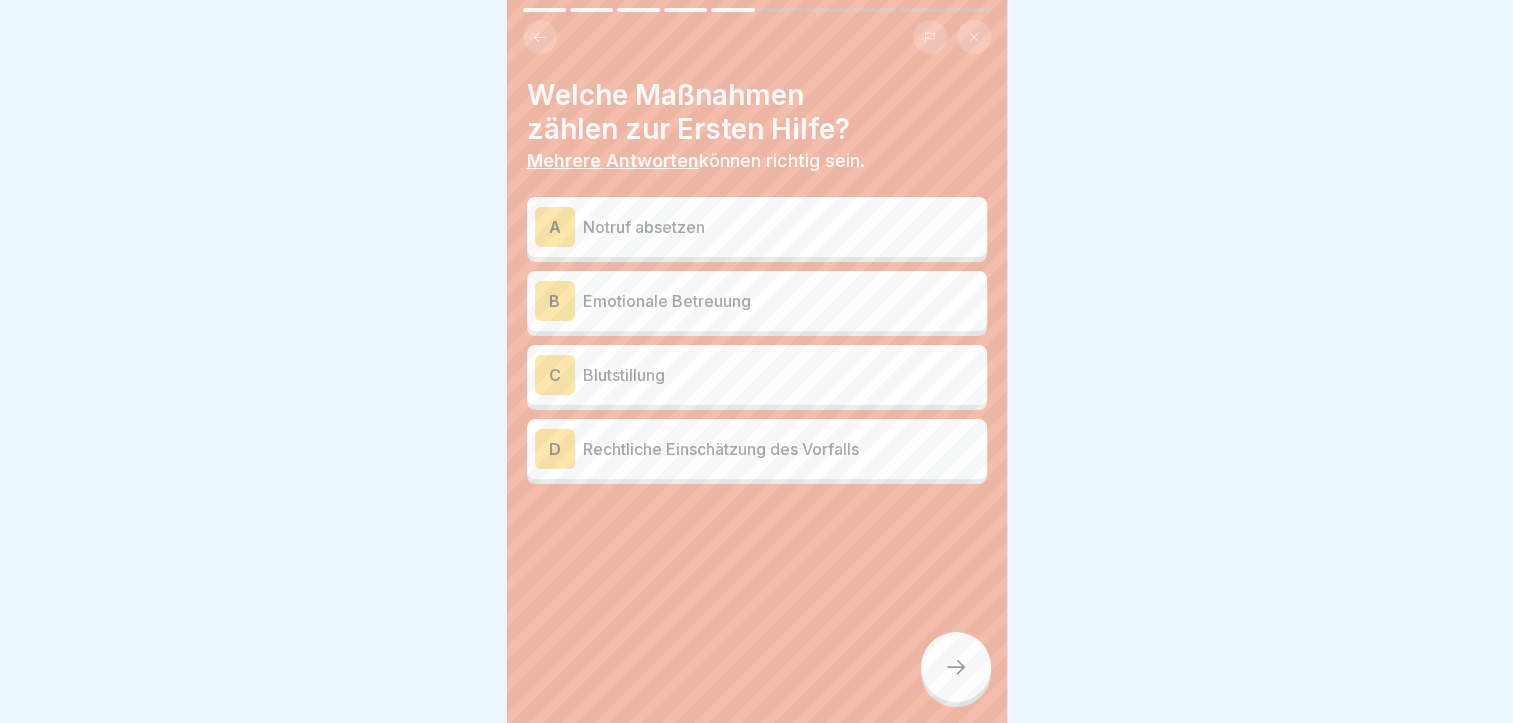 click on "Emotionale Betreuung" at bounding box center [781, 301] 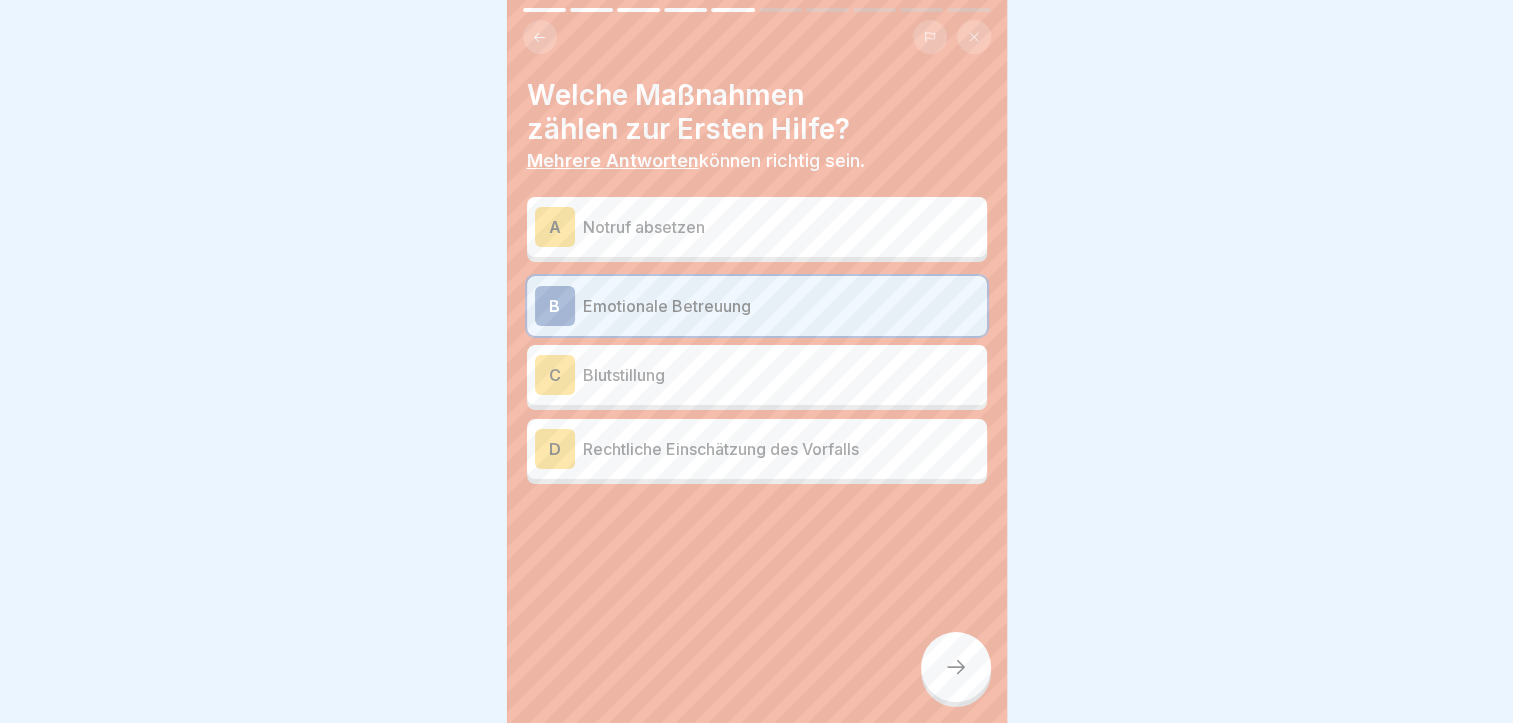 click on "Notruf absetzen" at bounding box center [781, 227] 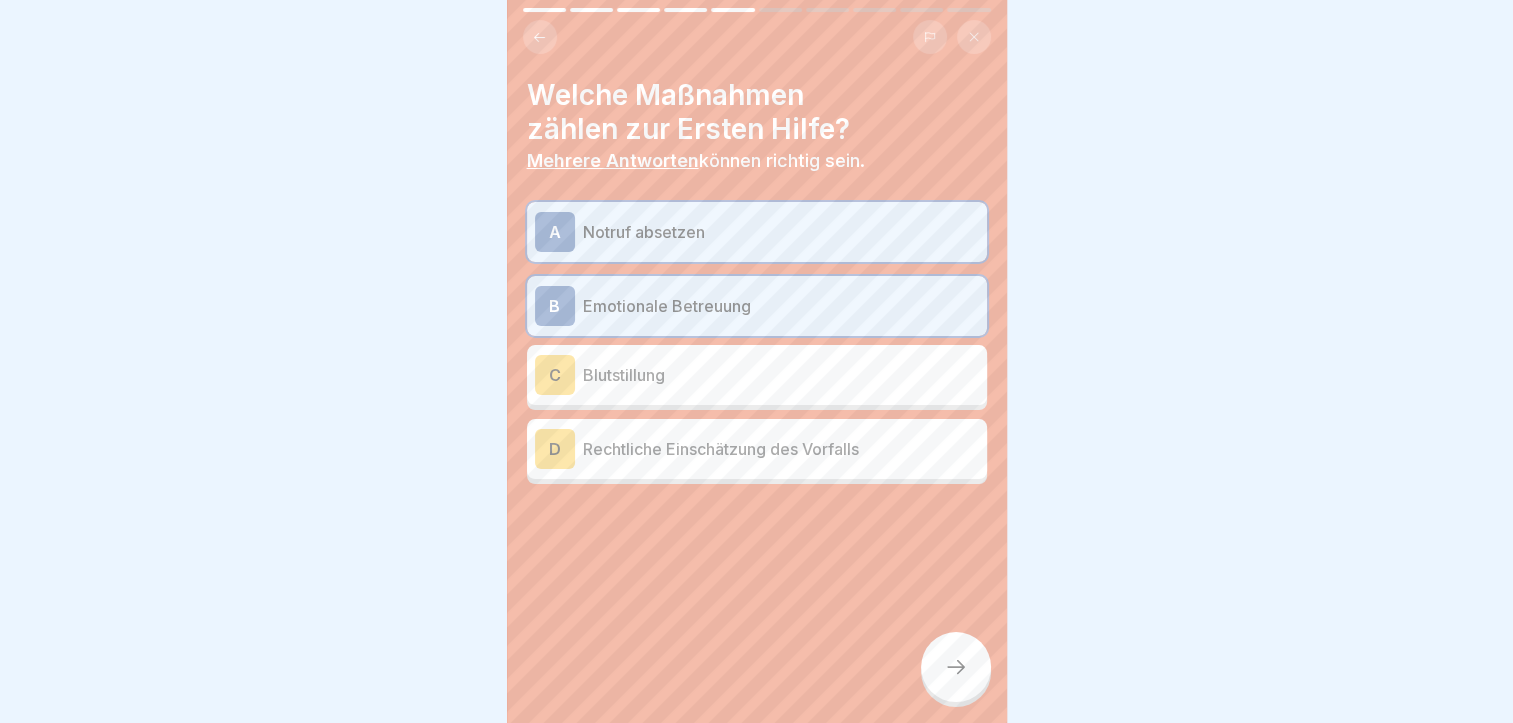 scroll, scrollTop: 15, scrollLeft: 0, axis: vertical 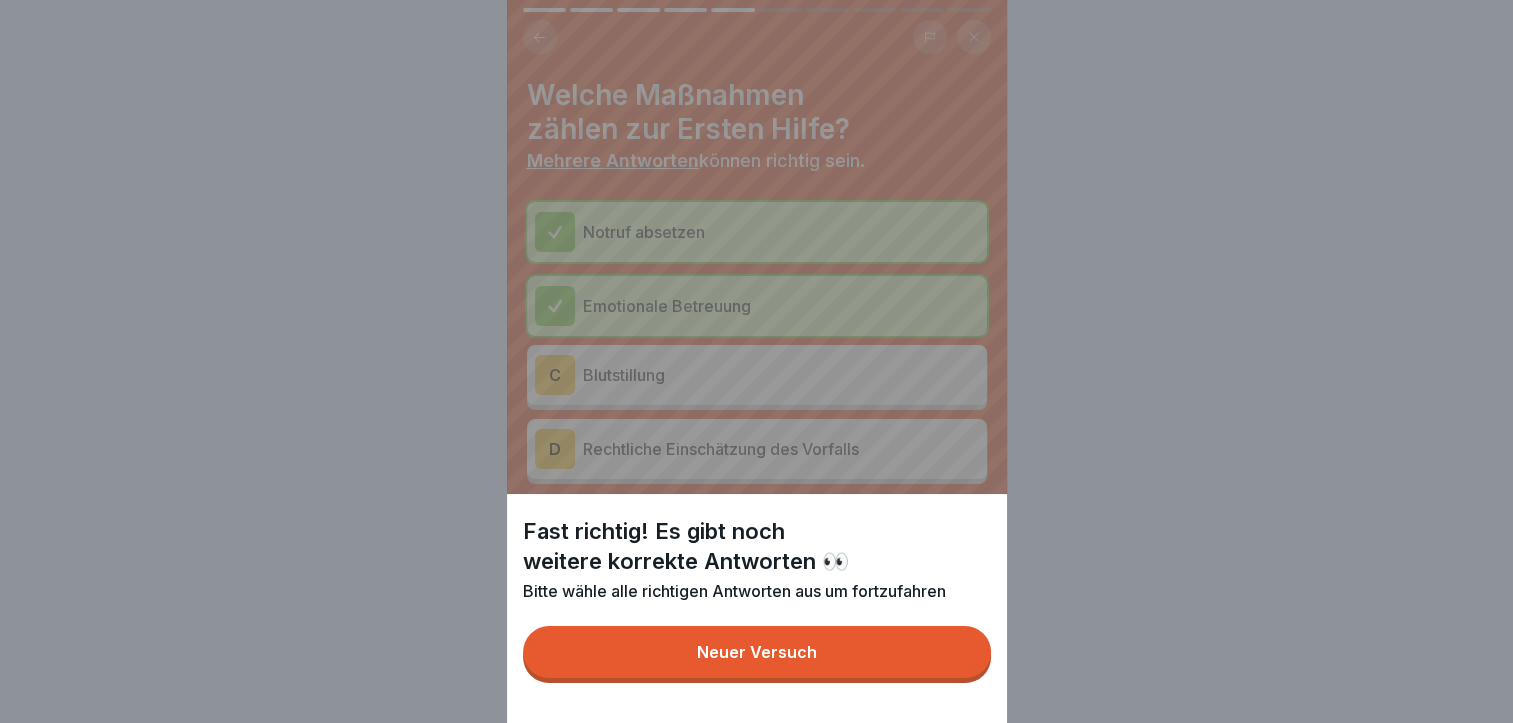 click on "Neuer Versuch" at bounding box center [757, 652] 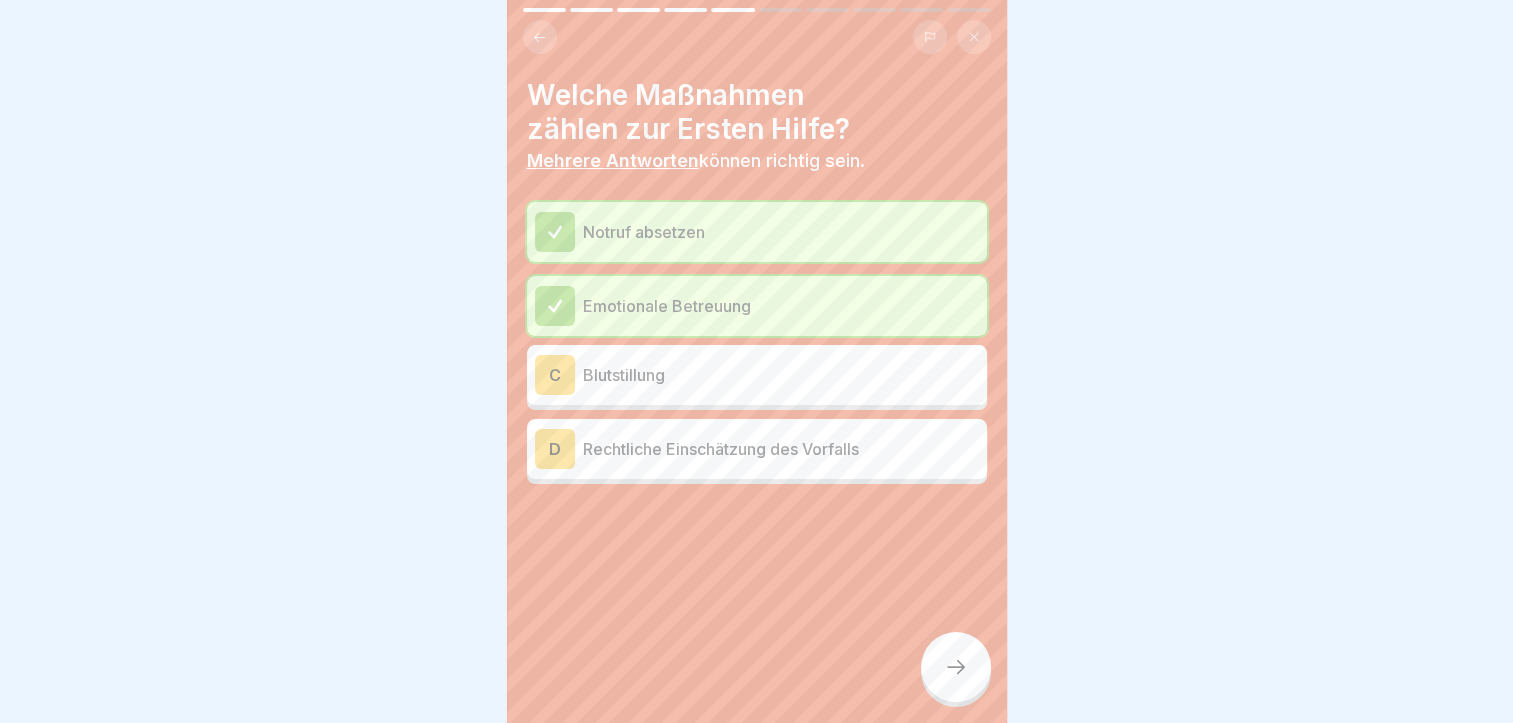 click on "Rechtliche Einschätzung des Vorfalls" at bounding box center (781, 449) 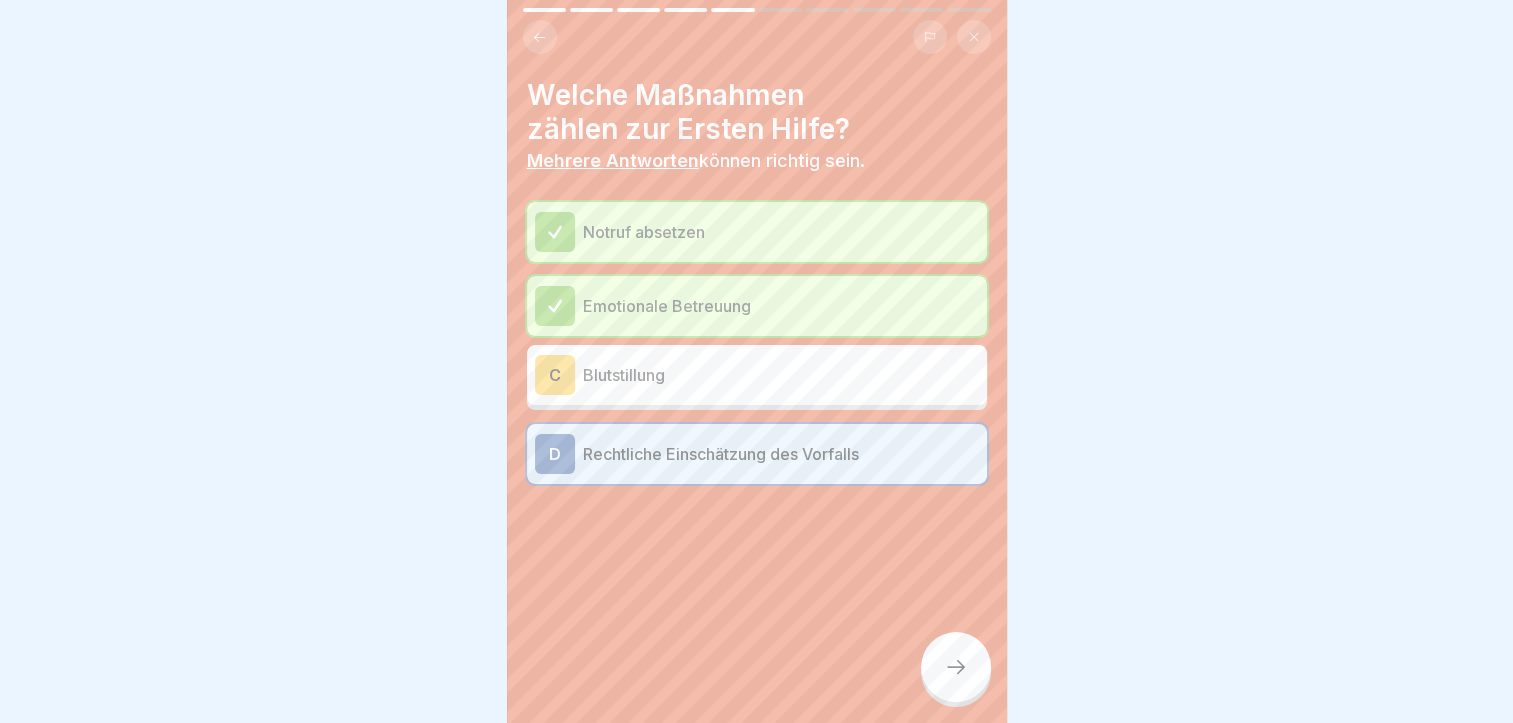click at bounding box center (956, 667) 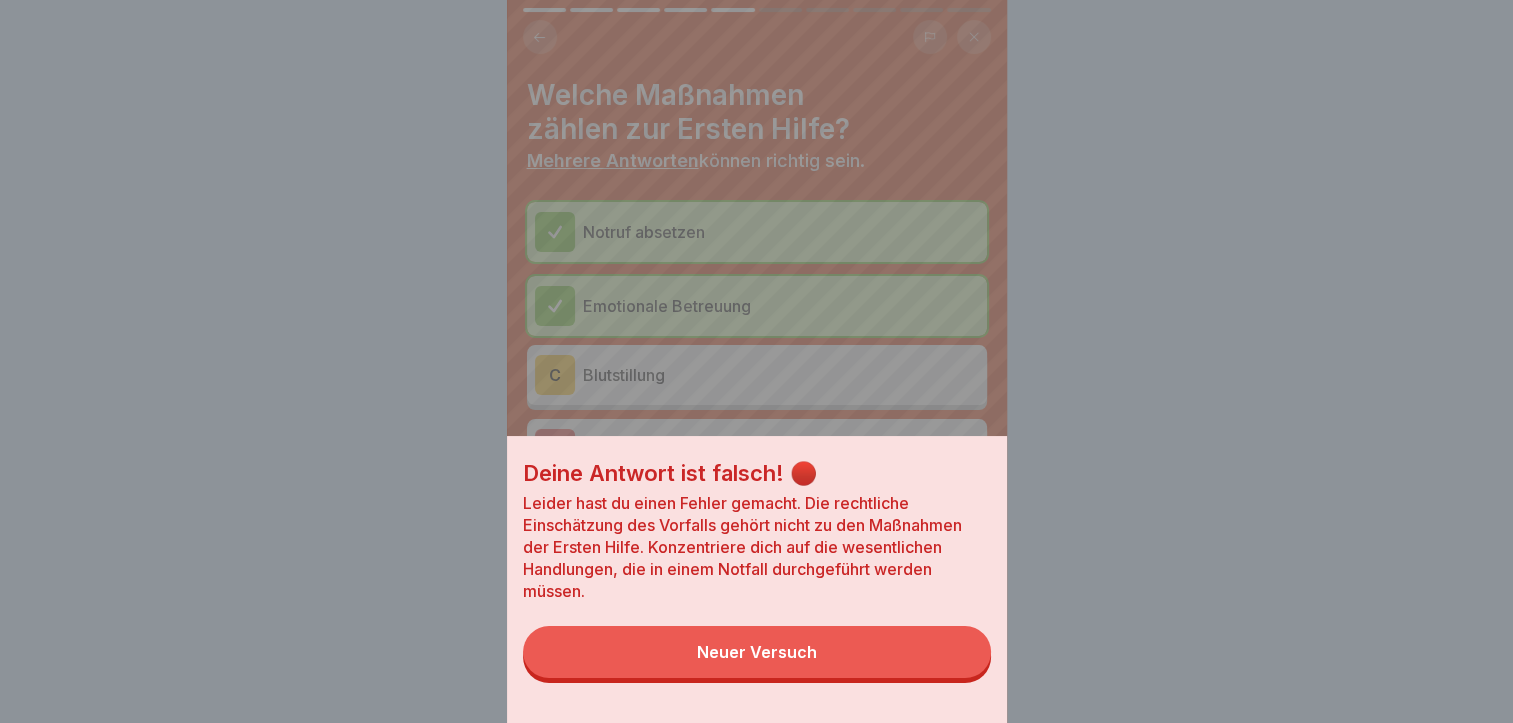 click on "Neuer Versuch" at bounding box center [757, 652] 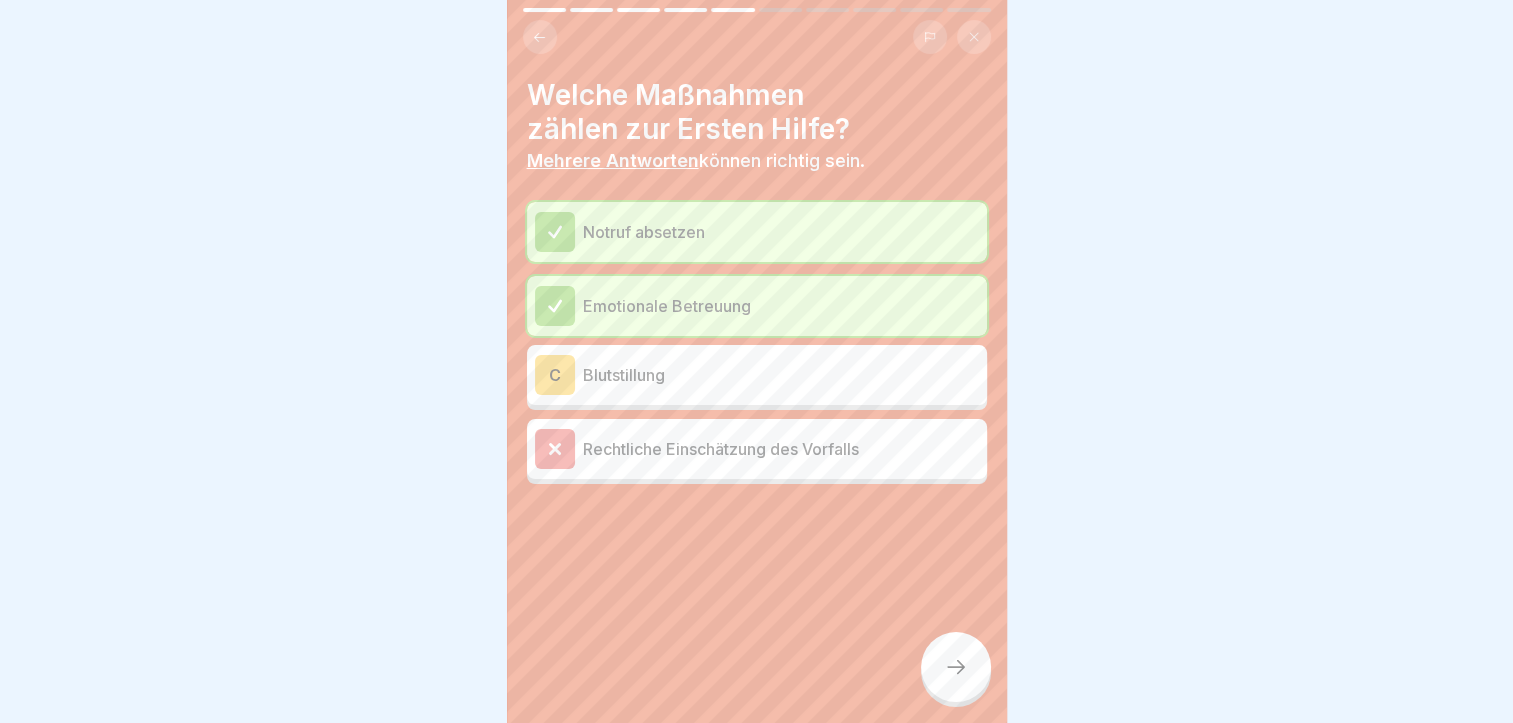 click on "Rechtliche Einschätzung des Vorfalls" at bounding box center [781, 449] 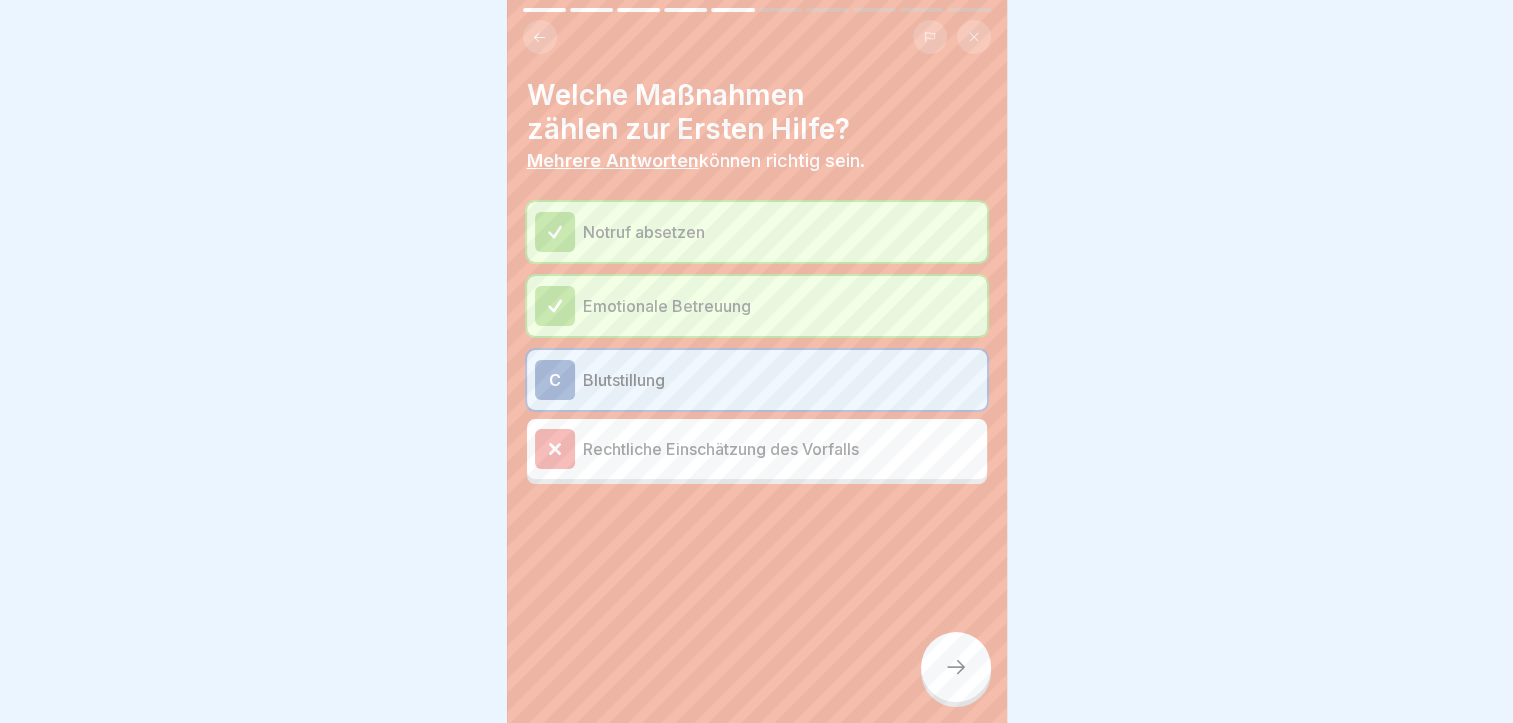 click at bounding box center [956, 667] 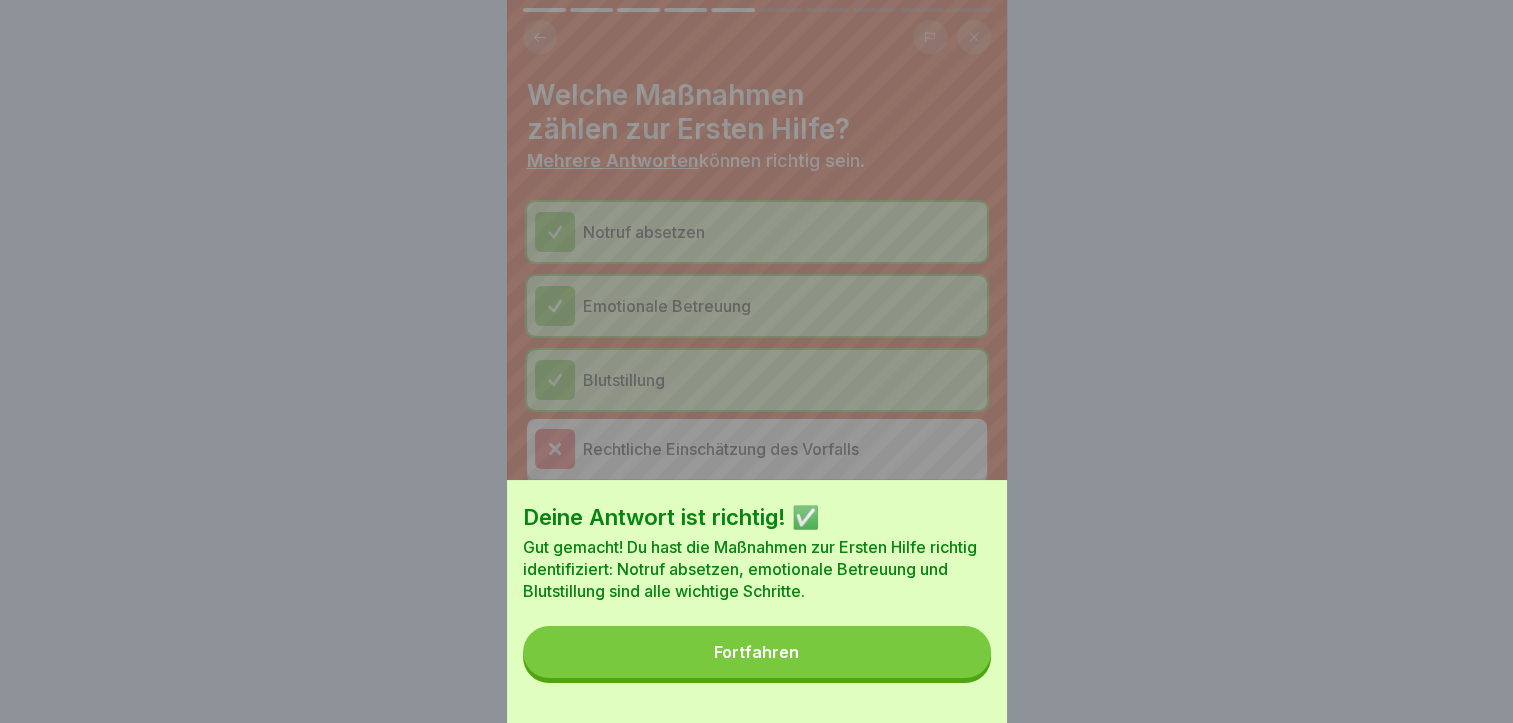 click on "Fortfahren" at bounding box center (757, 652) 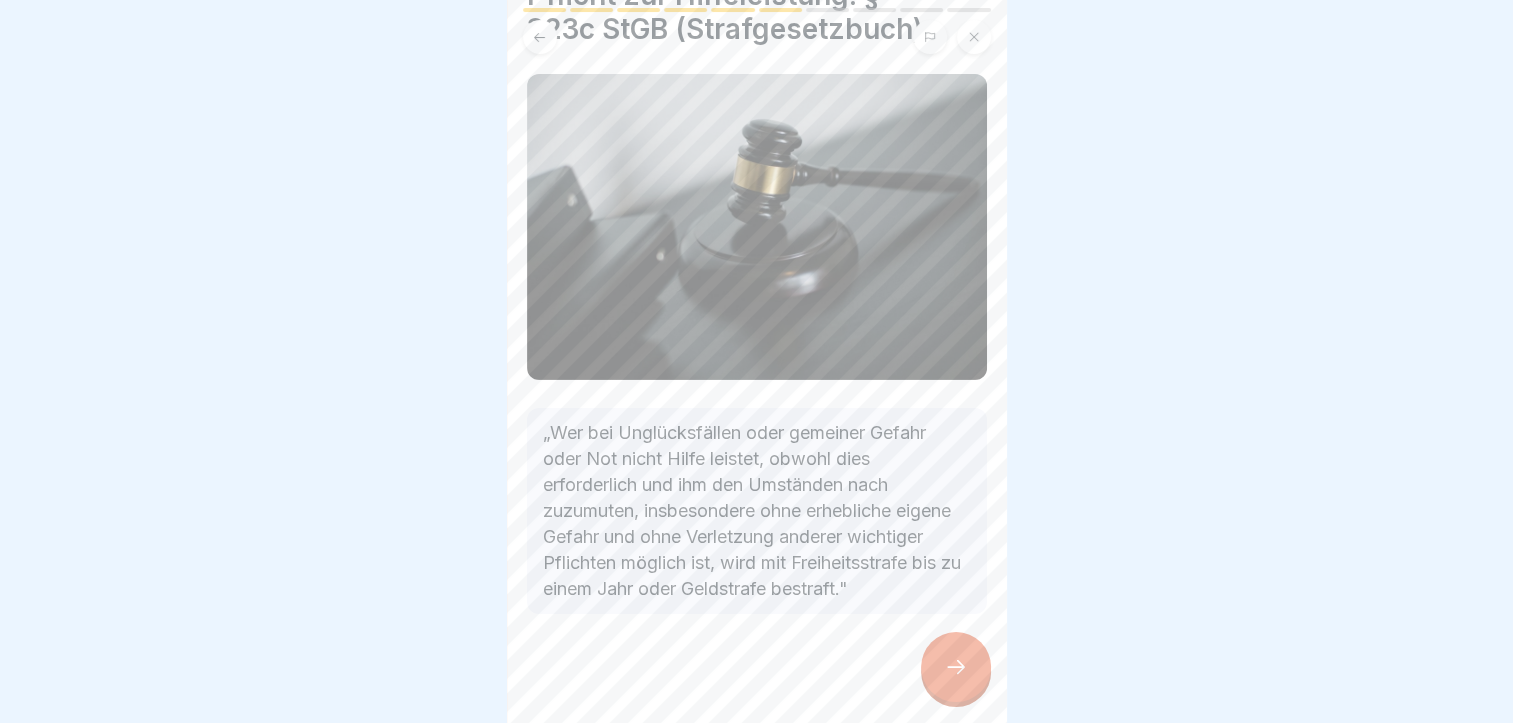 scroll, scrollTop: 127, scrollLeft: 0, axis: vertical 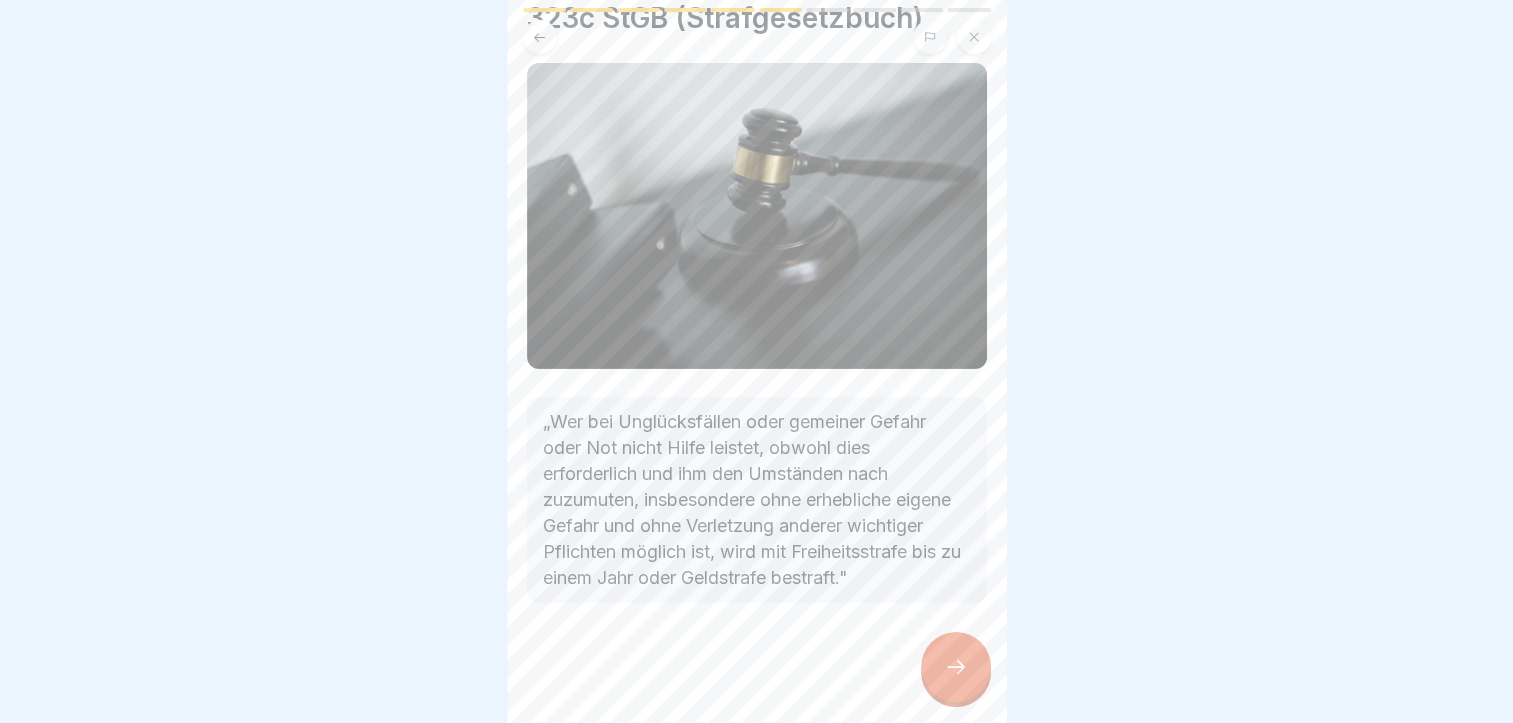 click at bounding box center (956, 667) 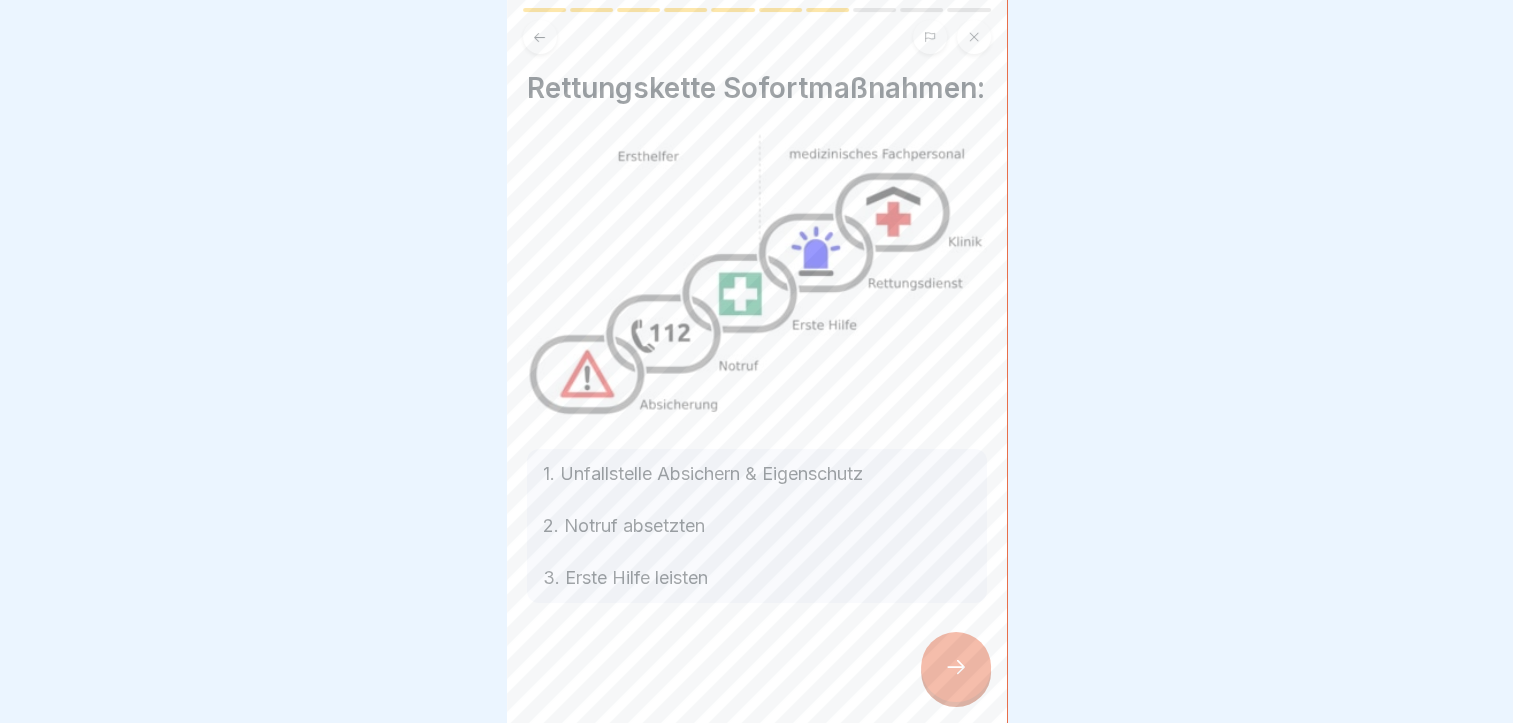 scroll, scrollTop: 31, scrollLeft: 0, axis: vertical 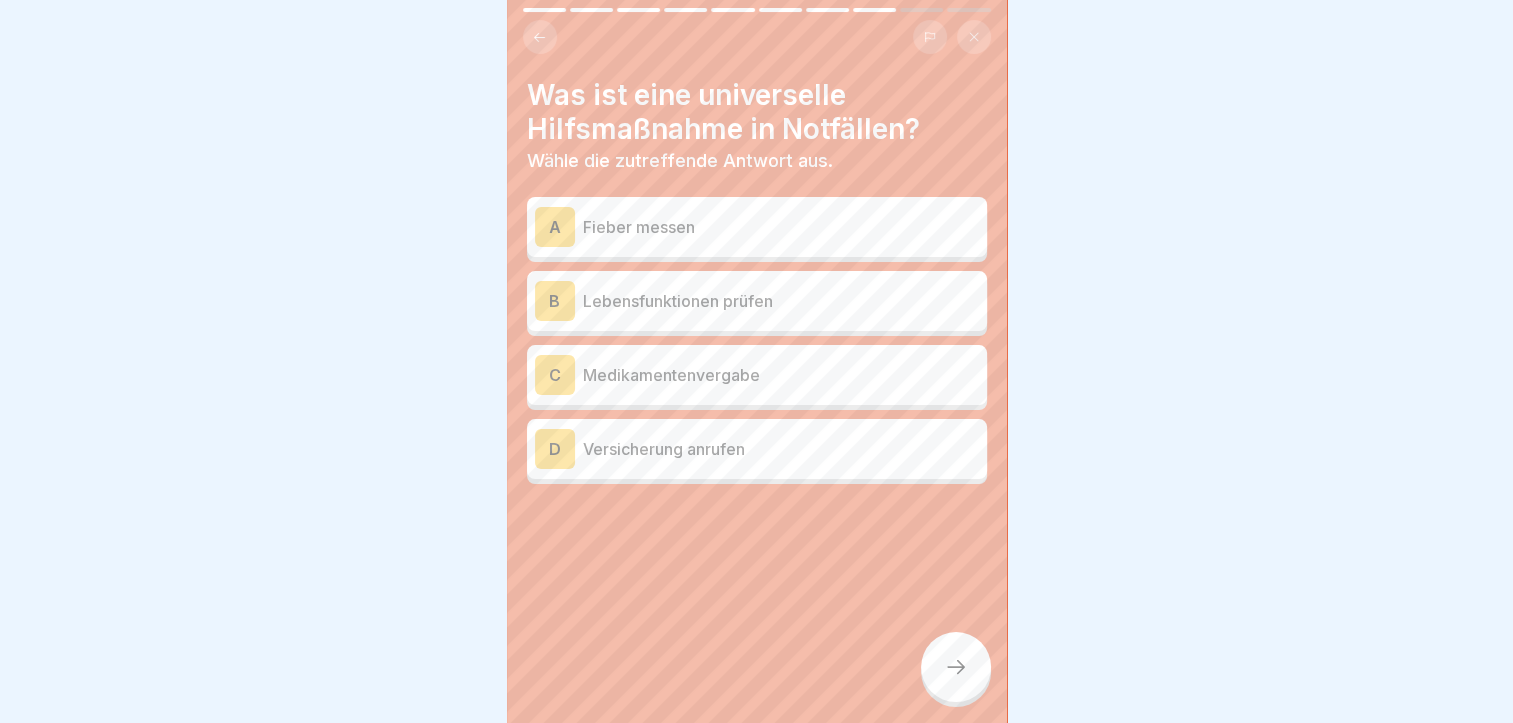 click on "B Lebensfunktionen prüfen" at bounding box center (757, 301) 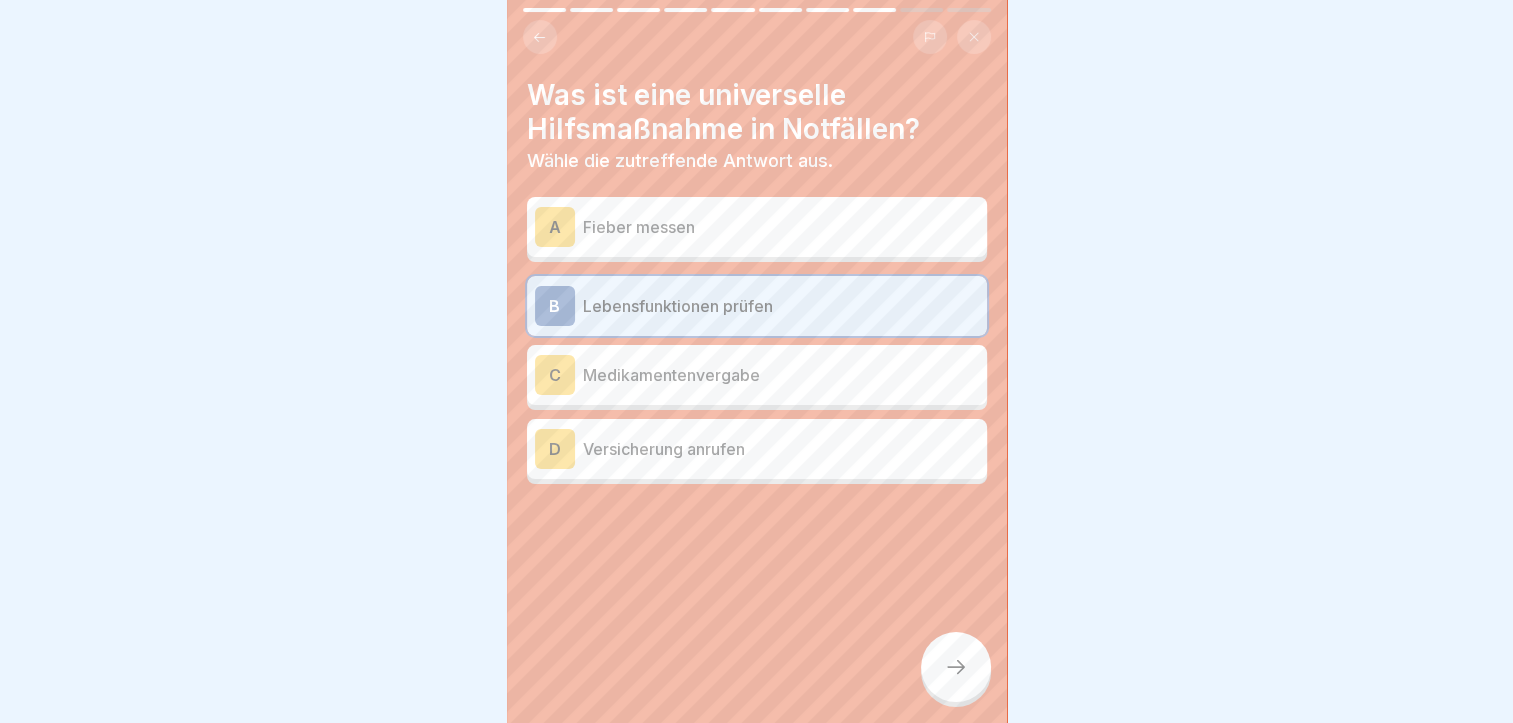 click at bounding box center (956, 667) 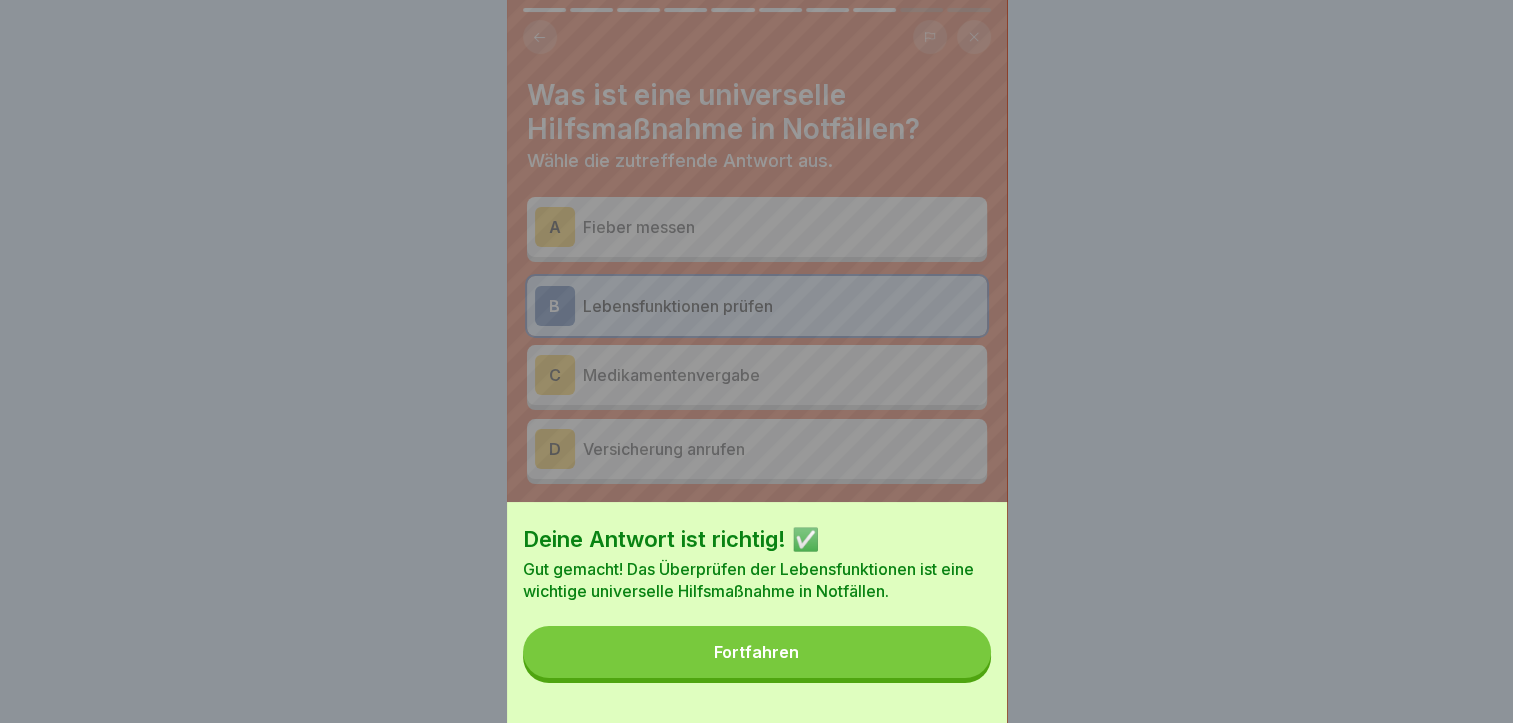 click on "Fortfahren" at bounding box center (757, 652) 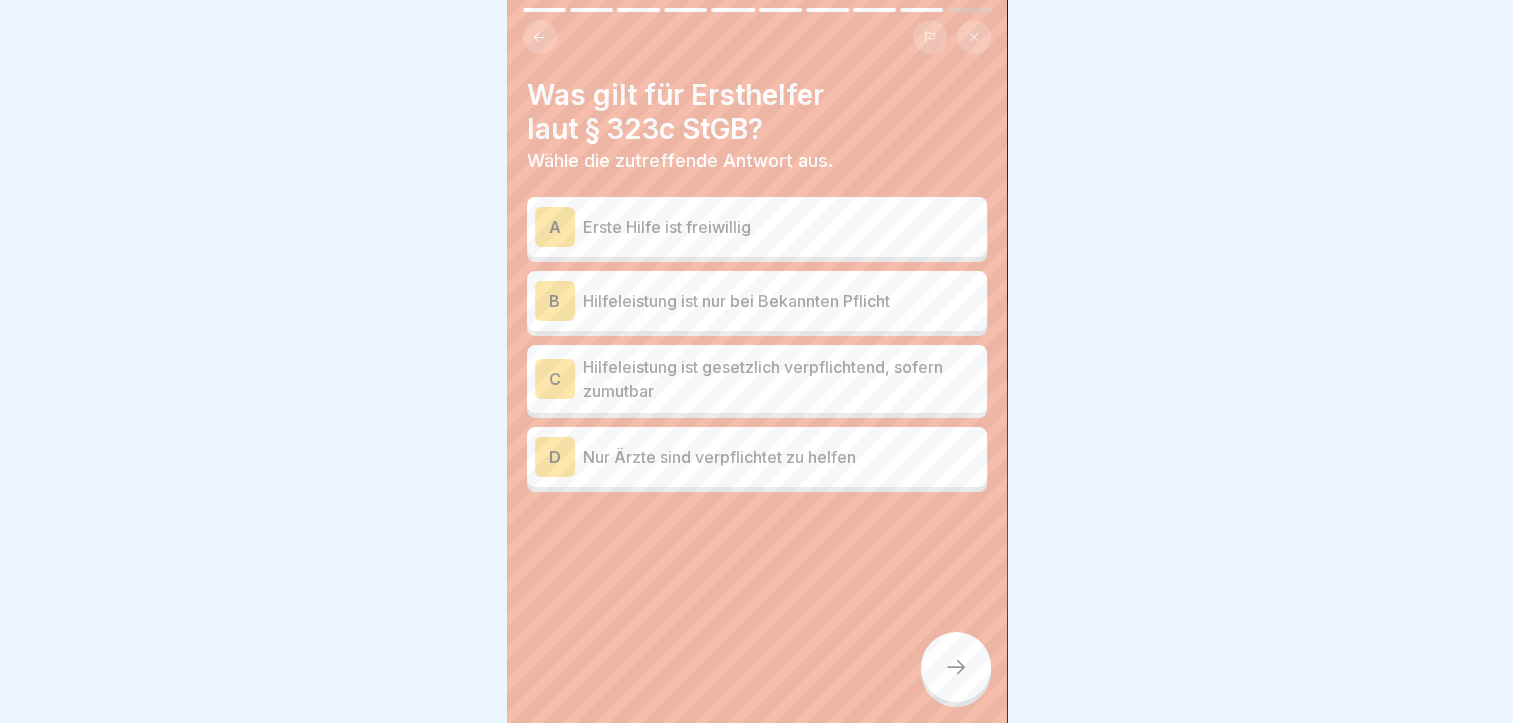 click on "Hilfeleistung ist gesetzlich verpflichtend, sofern zumutbar" at bounding box center [781, 379] 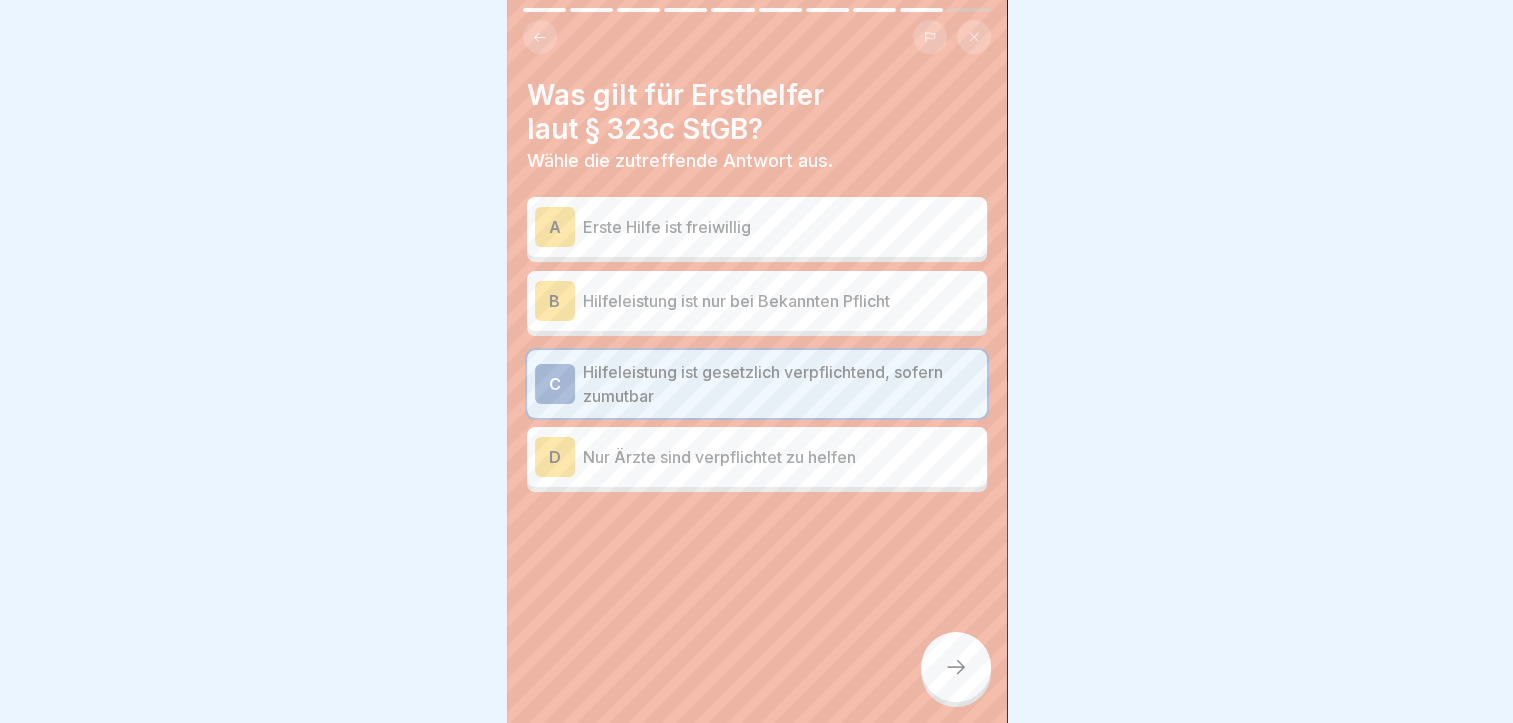 click at bounding box center [956, 667] 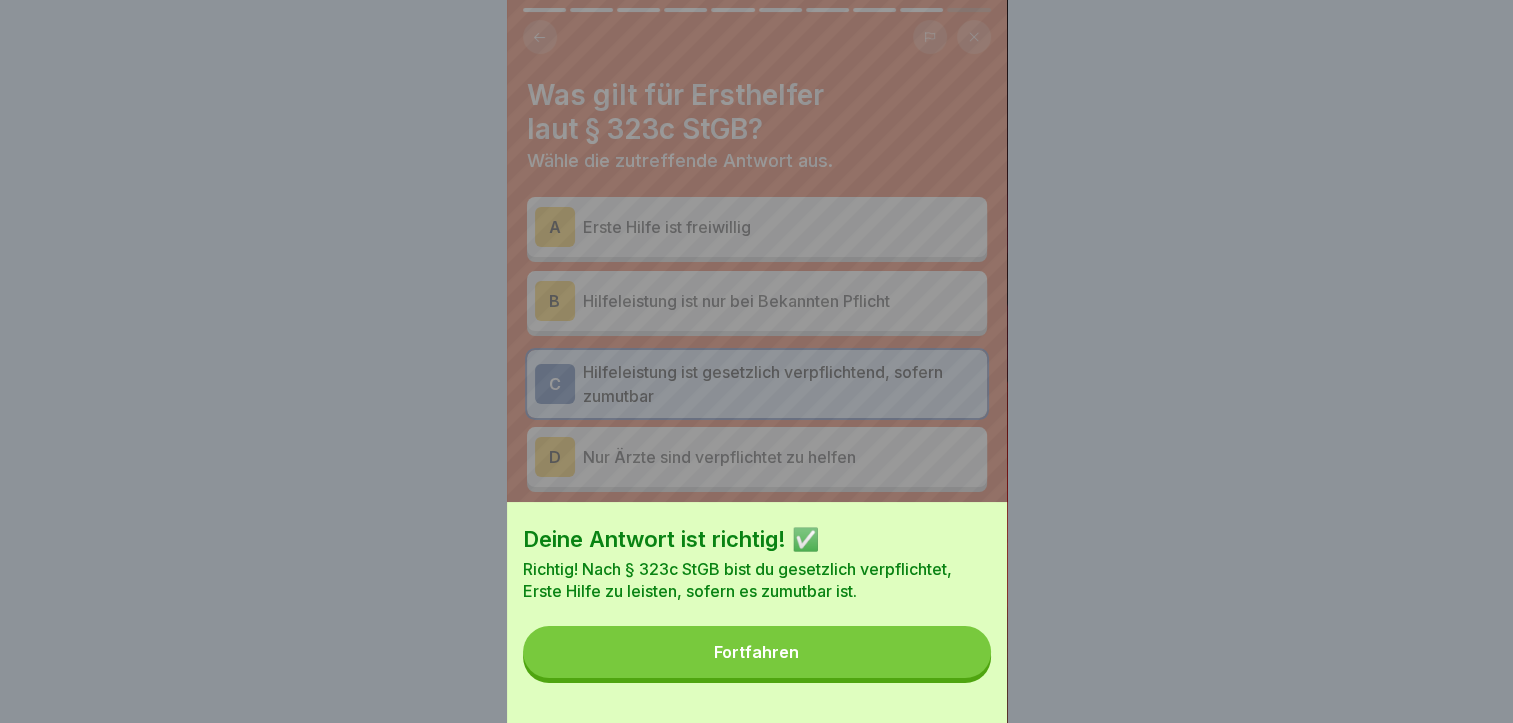 click on "Fortfahren" at bounding box center [757, 652] 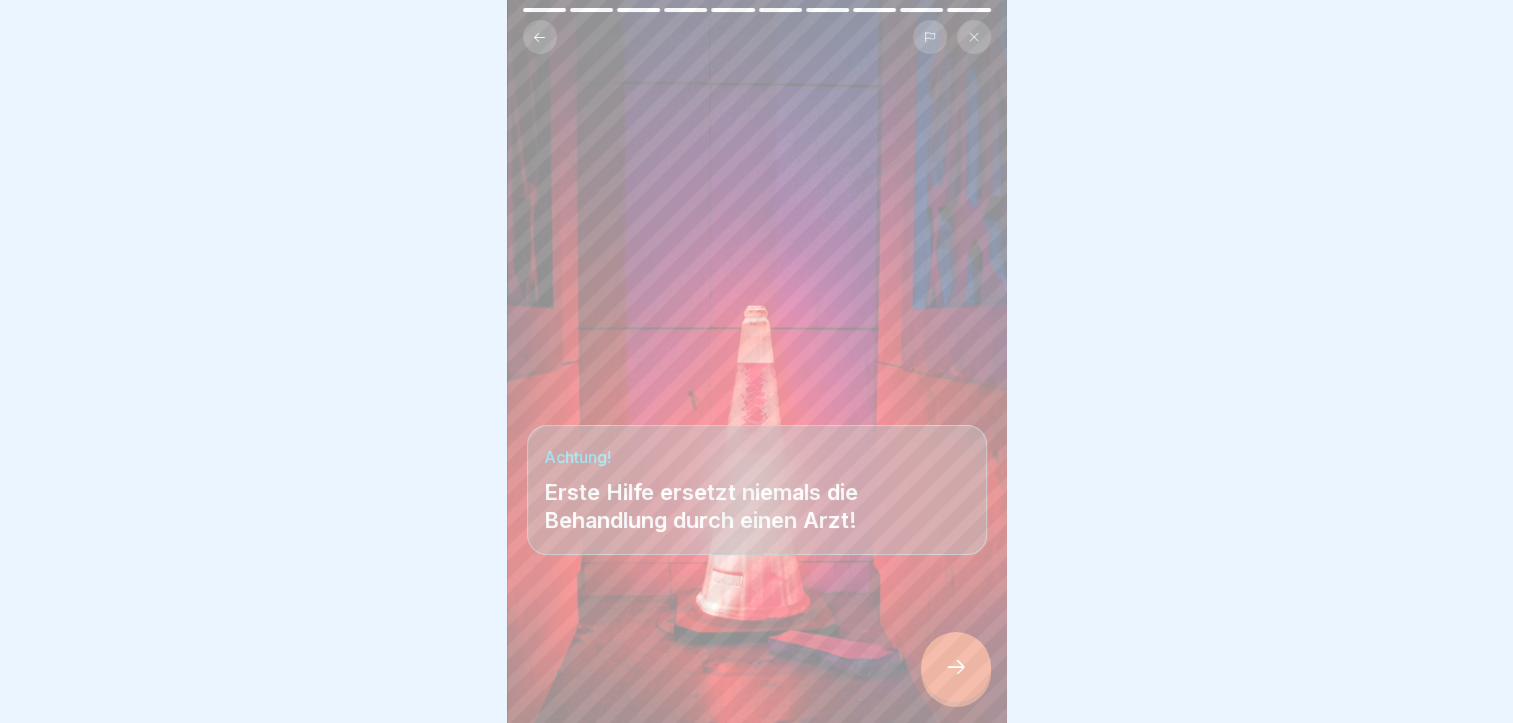 click at bounding box center [956, 667] 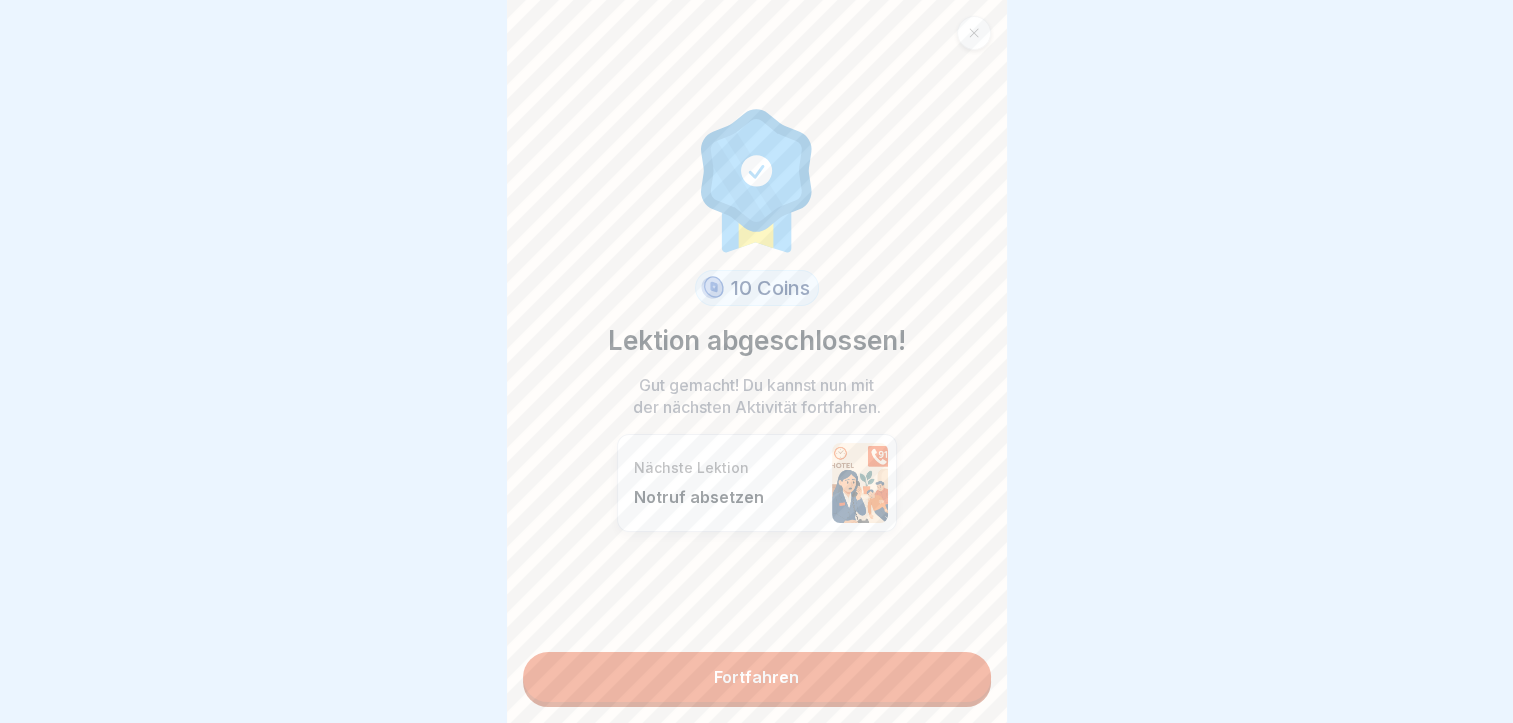 click on "Fortfahren" at bounding box center (757, 677) 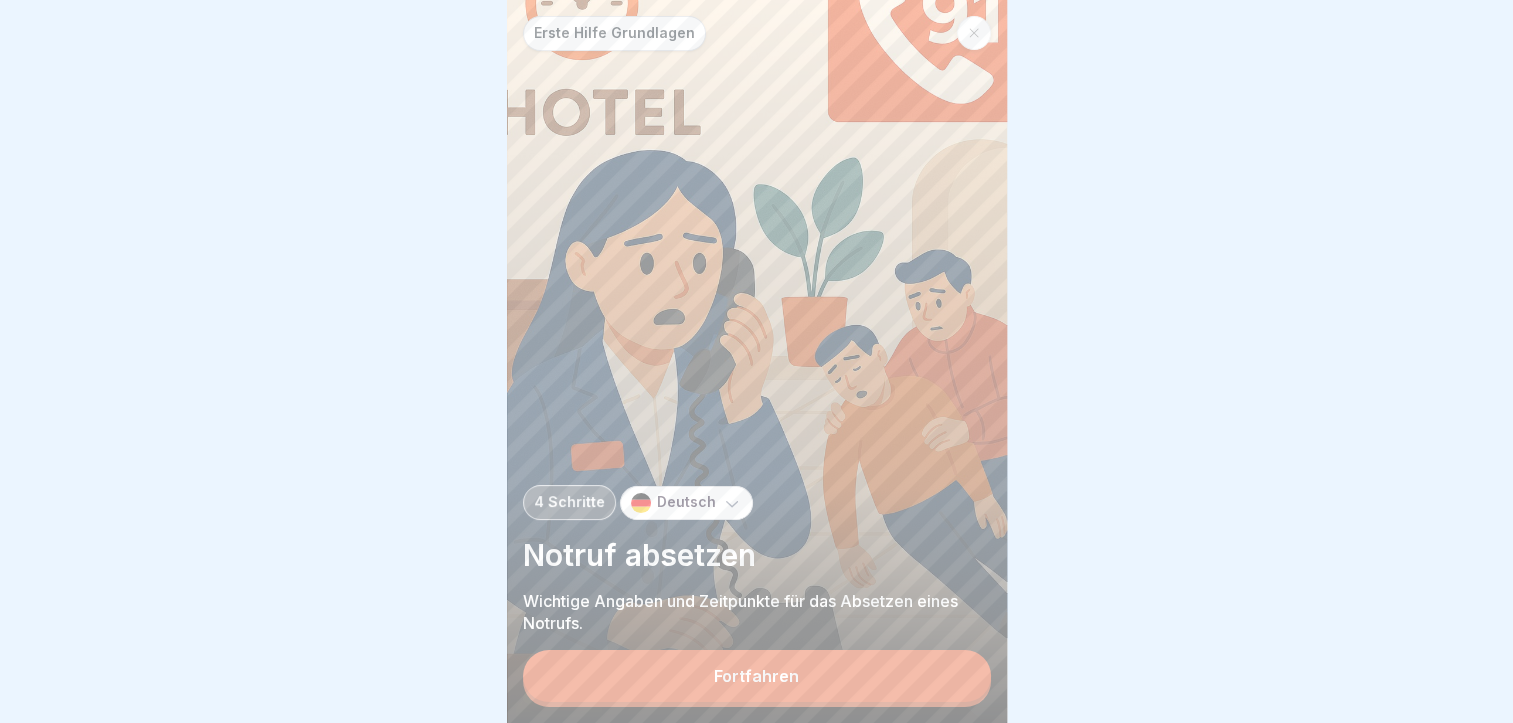 scroll, scrollTop: 0, scrollLeft: 0, axis: both 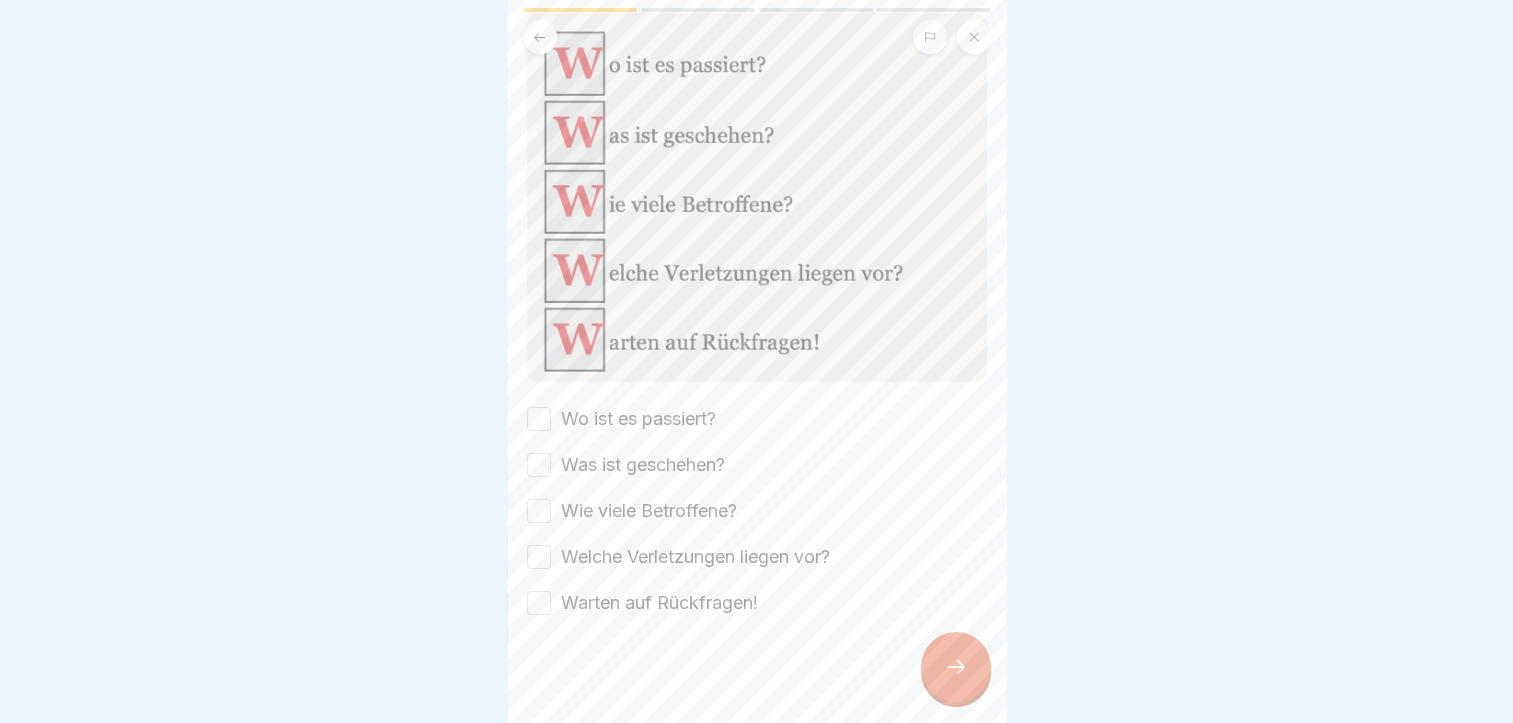 click 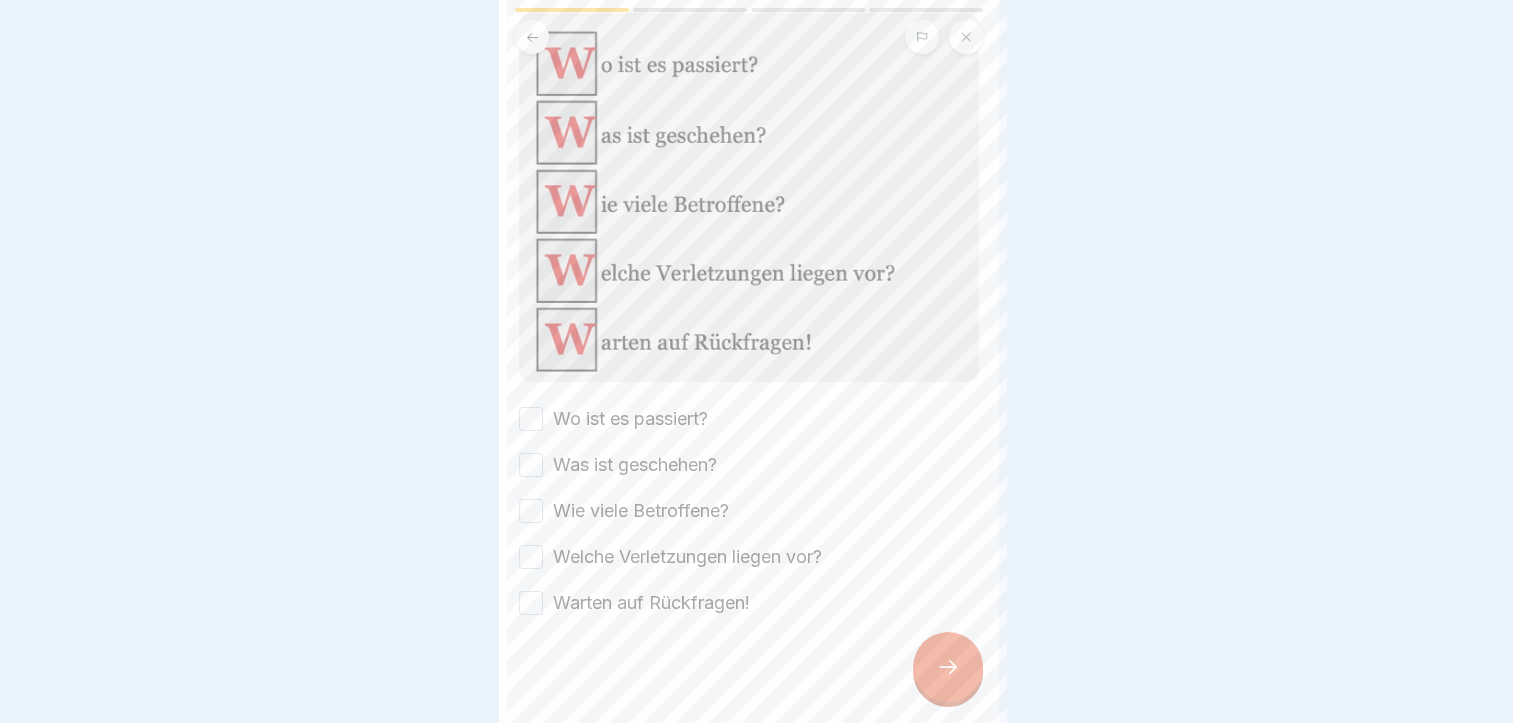 scroll, scrollTop: 0, scrollLeft: 0, axis: both 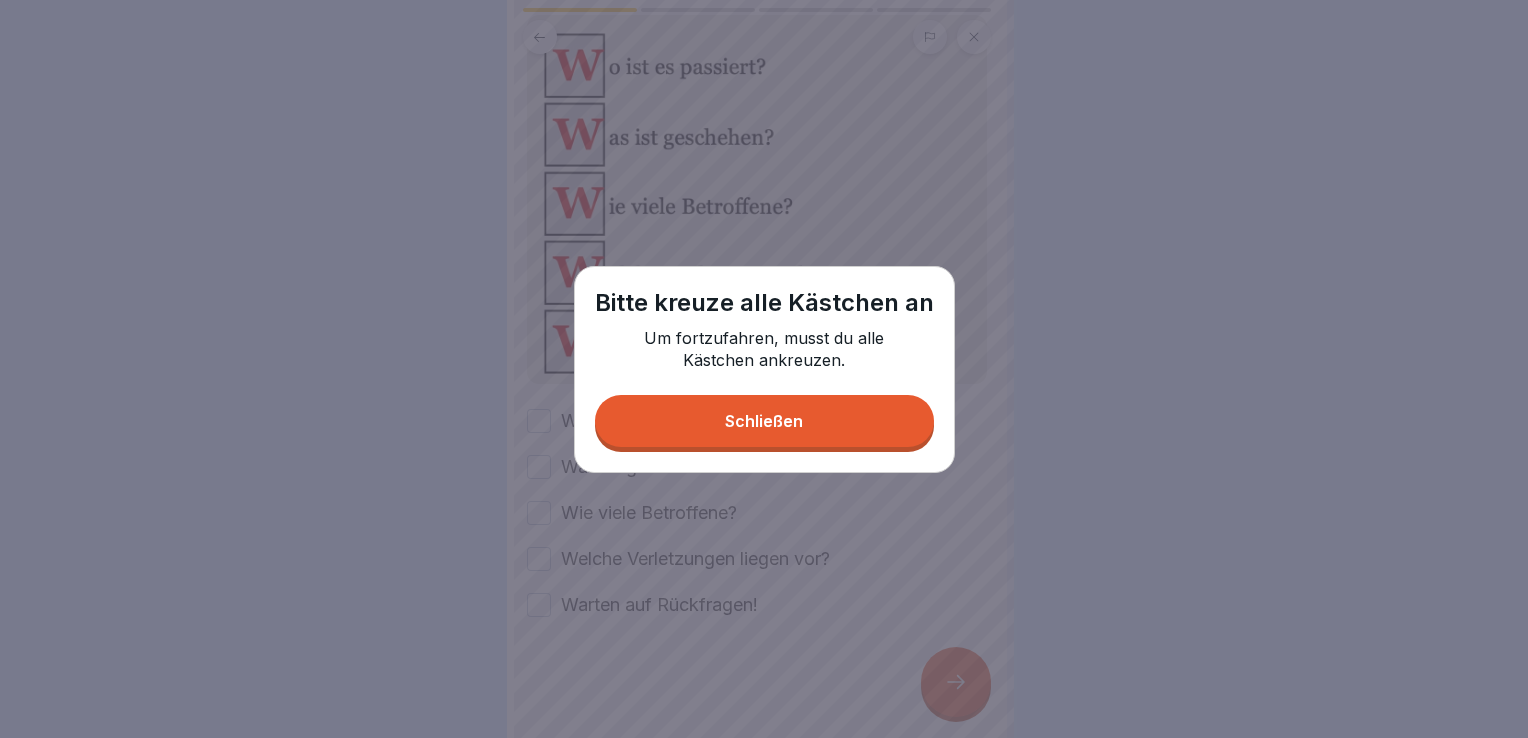 click on "Schließen" at bounding box center [764, 421] 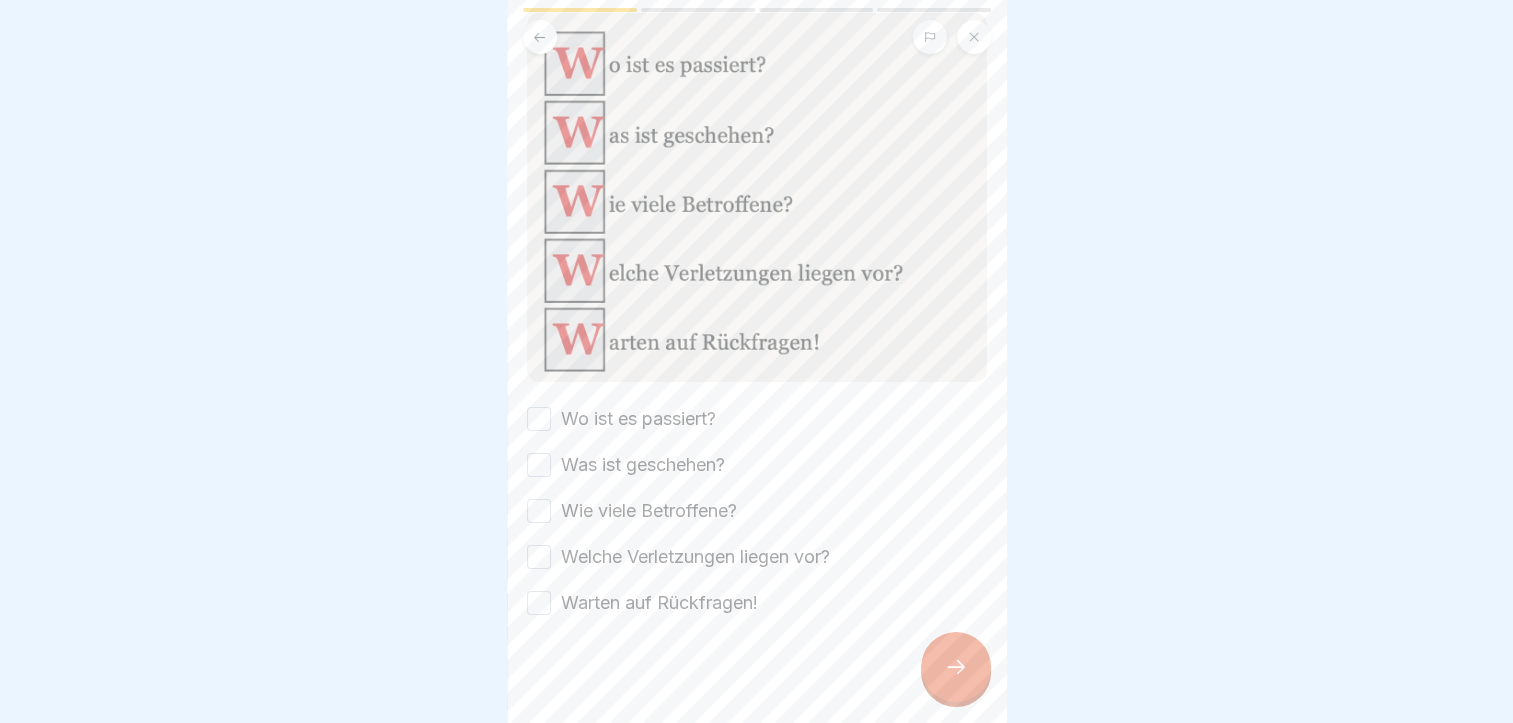 click on "Wo ist es passiert?" at bounding box center (539, 419) 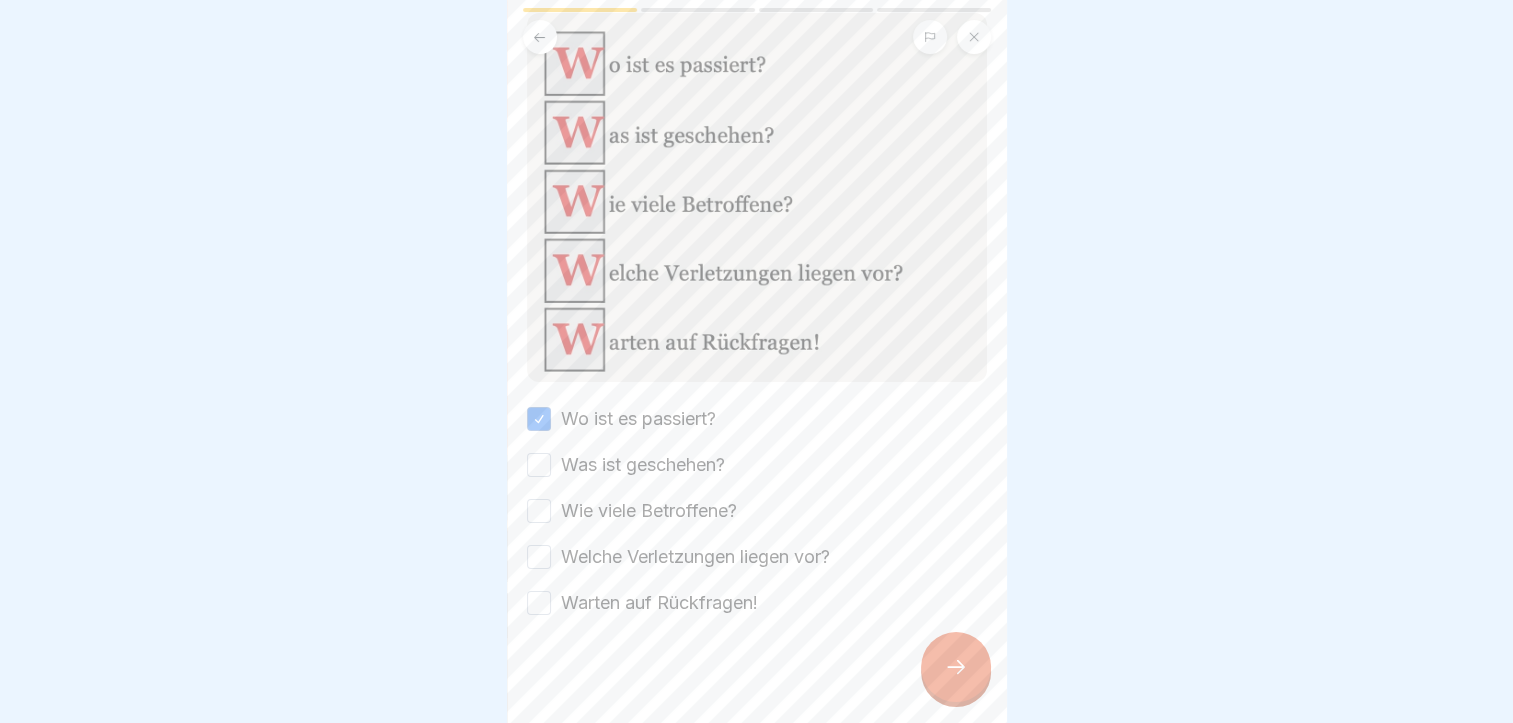 click on "Was ist geschehen?" at bounding box center (539, 465) 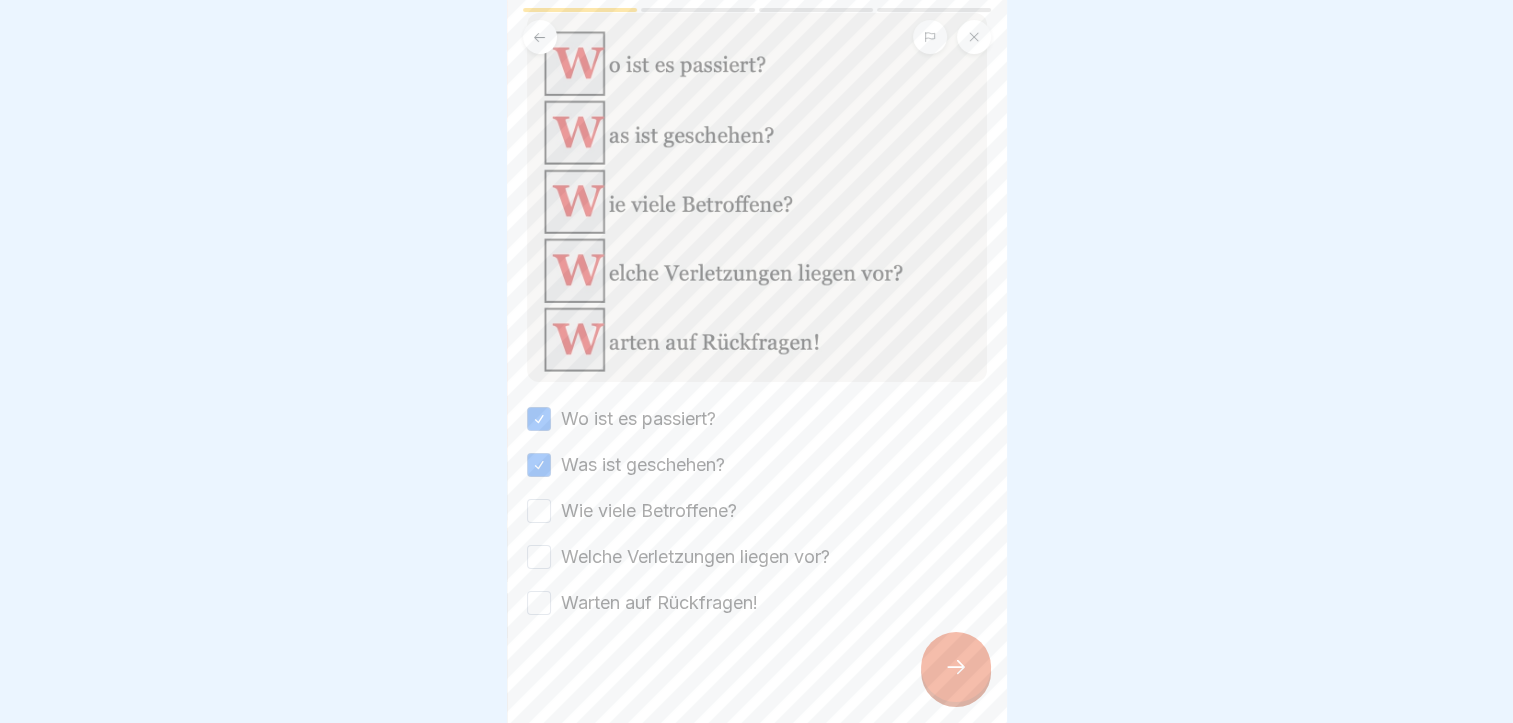 click on "Wie viele Betroffene?" at bounding box center (539, 511) 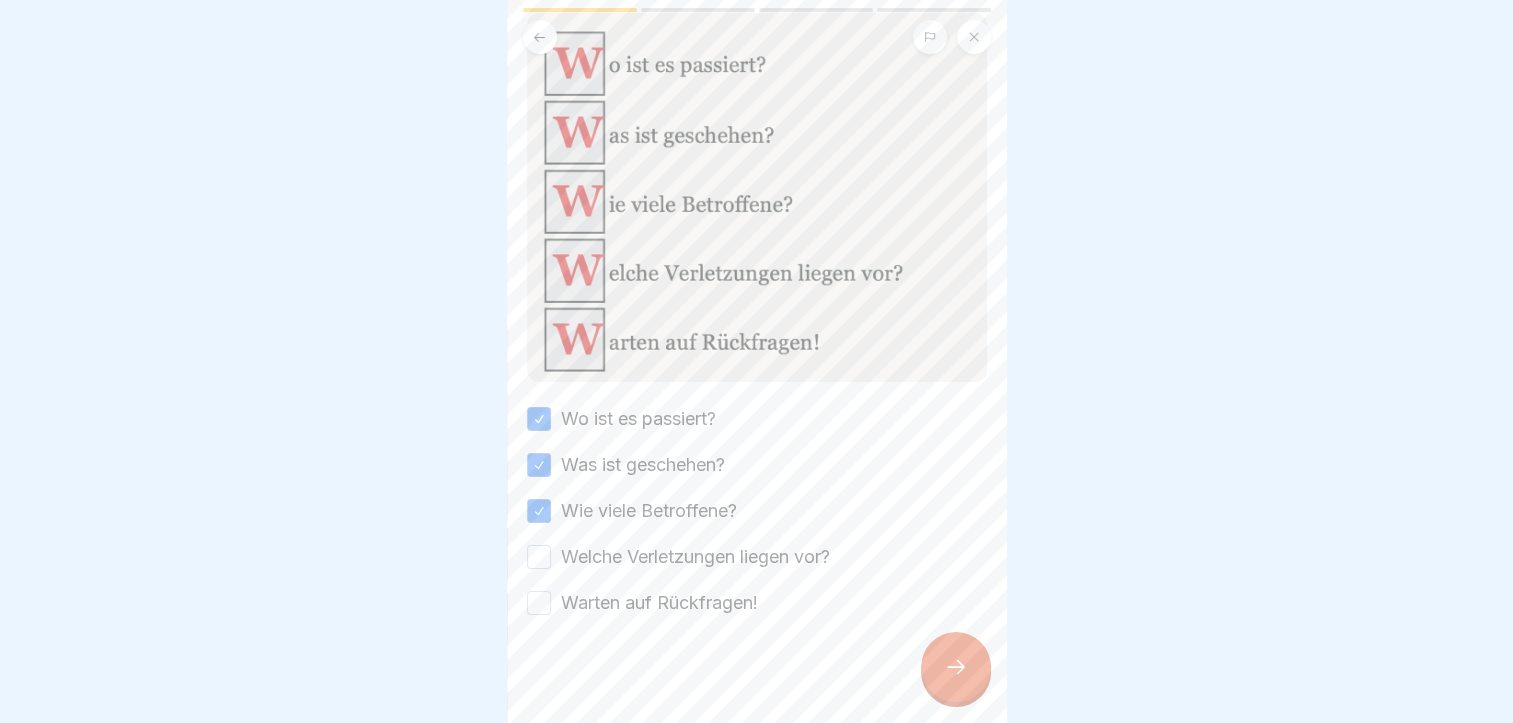 click on "Welche Verletzungen liegen vor?" at bounding box center (539, 557) 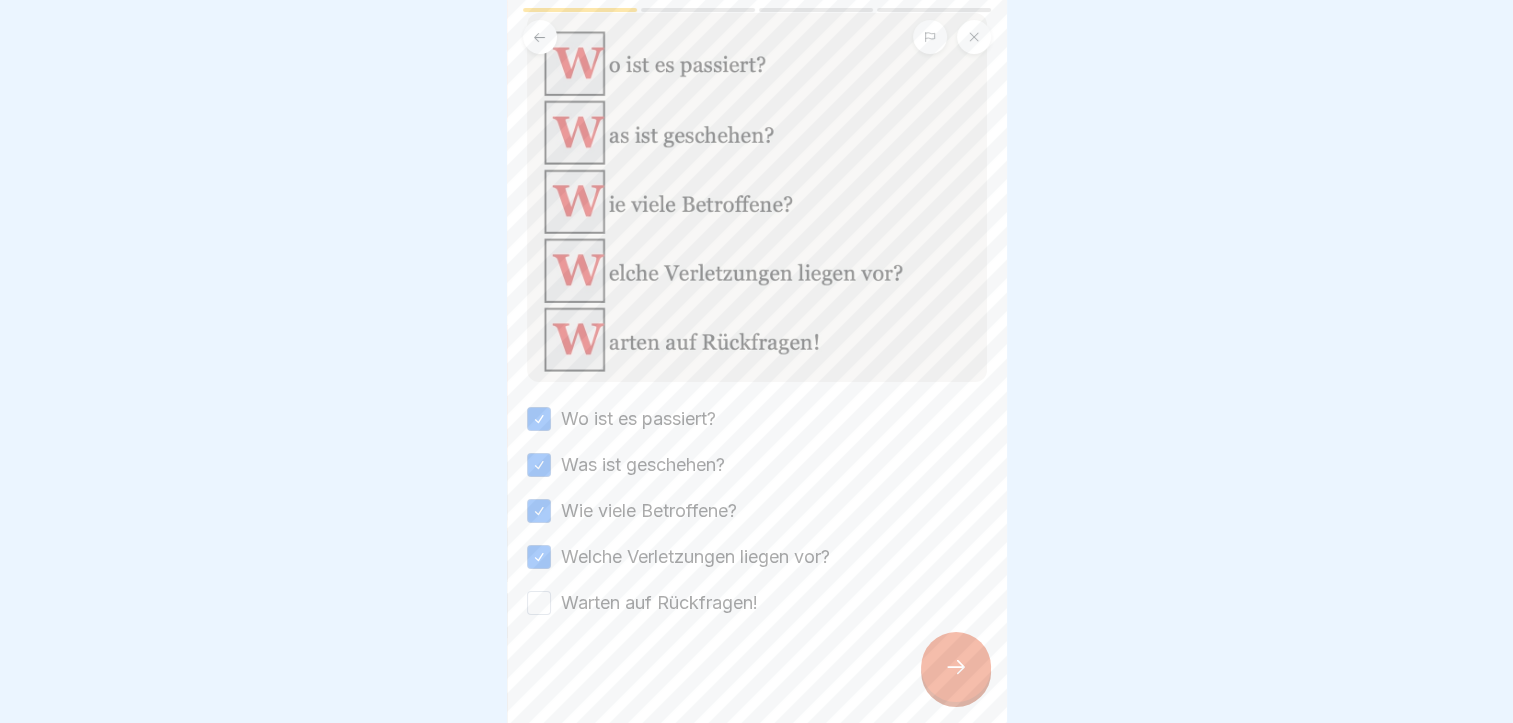 click on "Warten auf Rückfragen!" at bounding box center (539, 603) 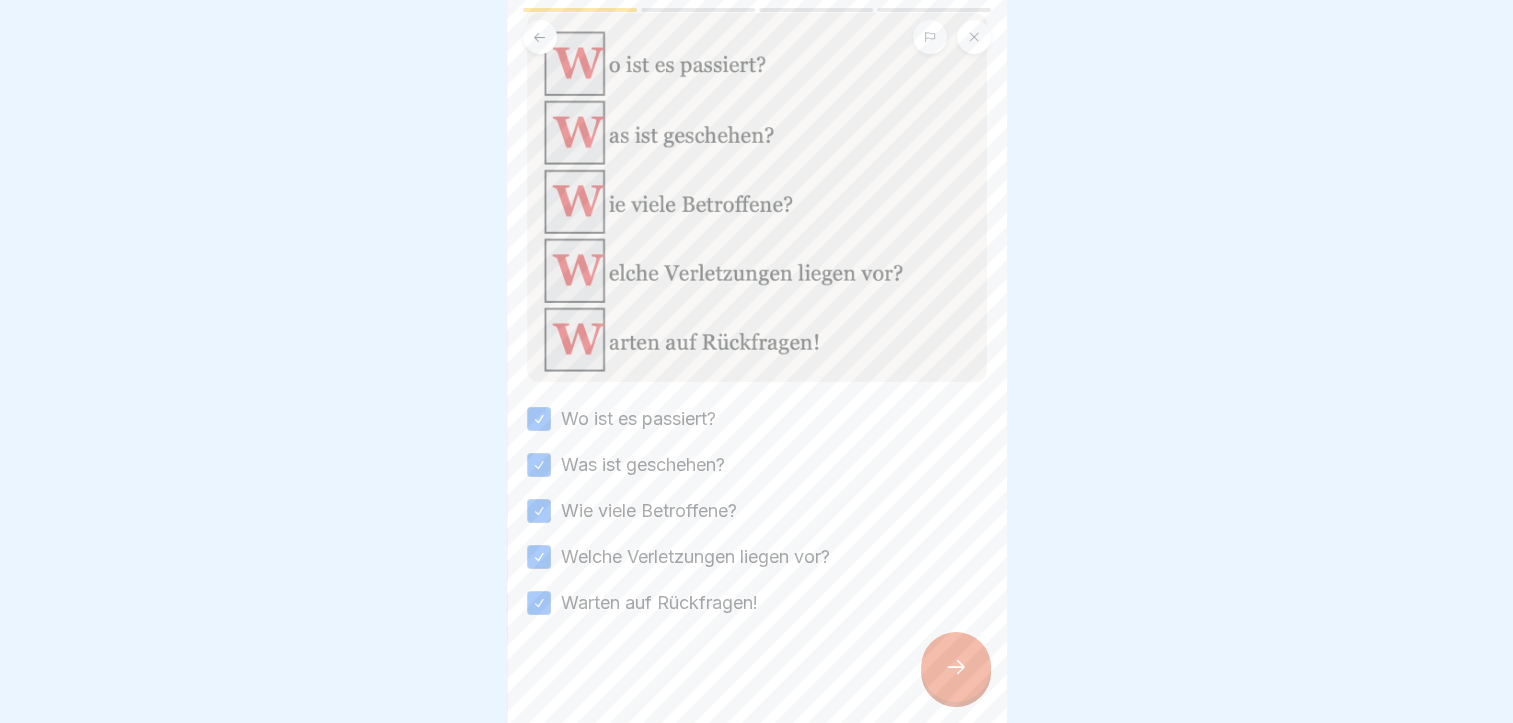 click at bounding box center (956, 667) 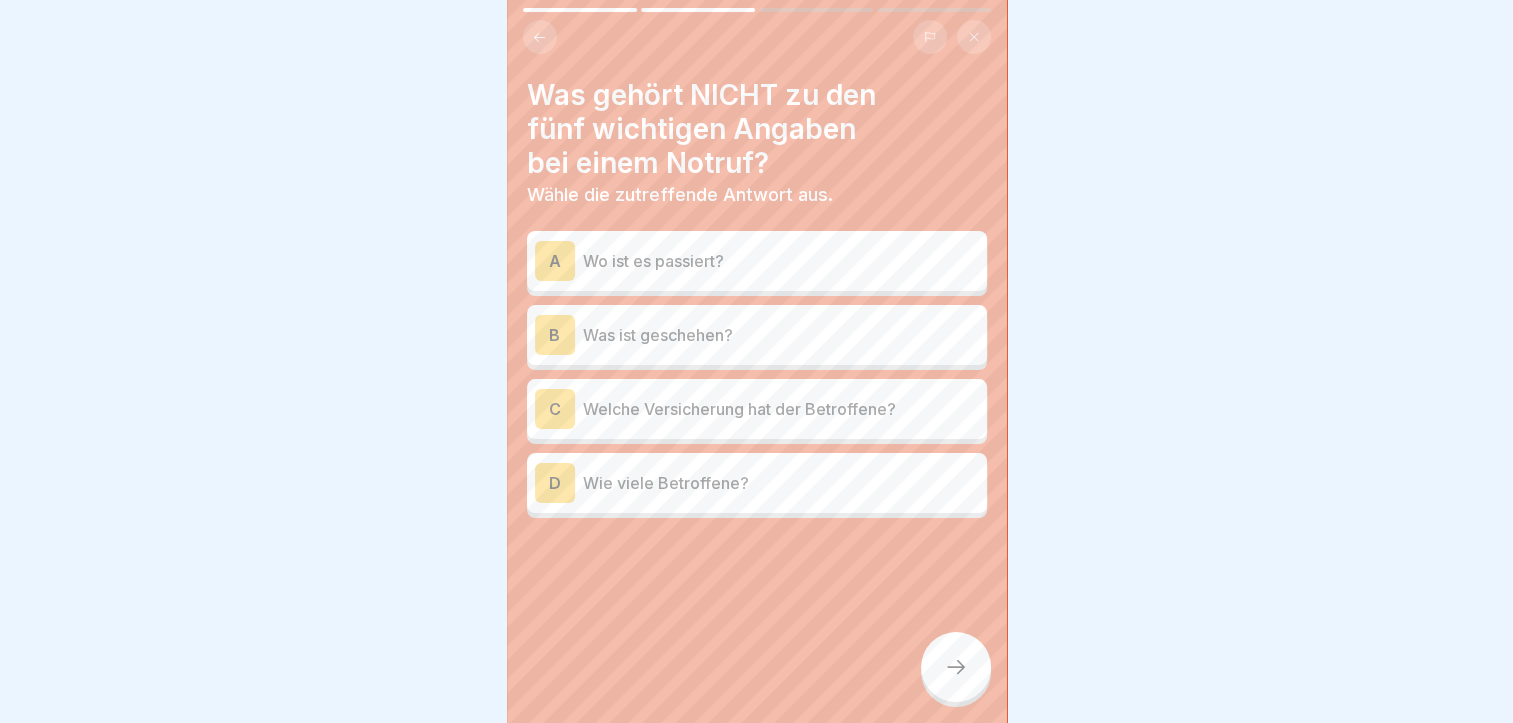 click on "Welche Versicherung hat der Betroffene?" at bounding box center [781, 409] 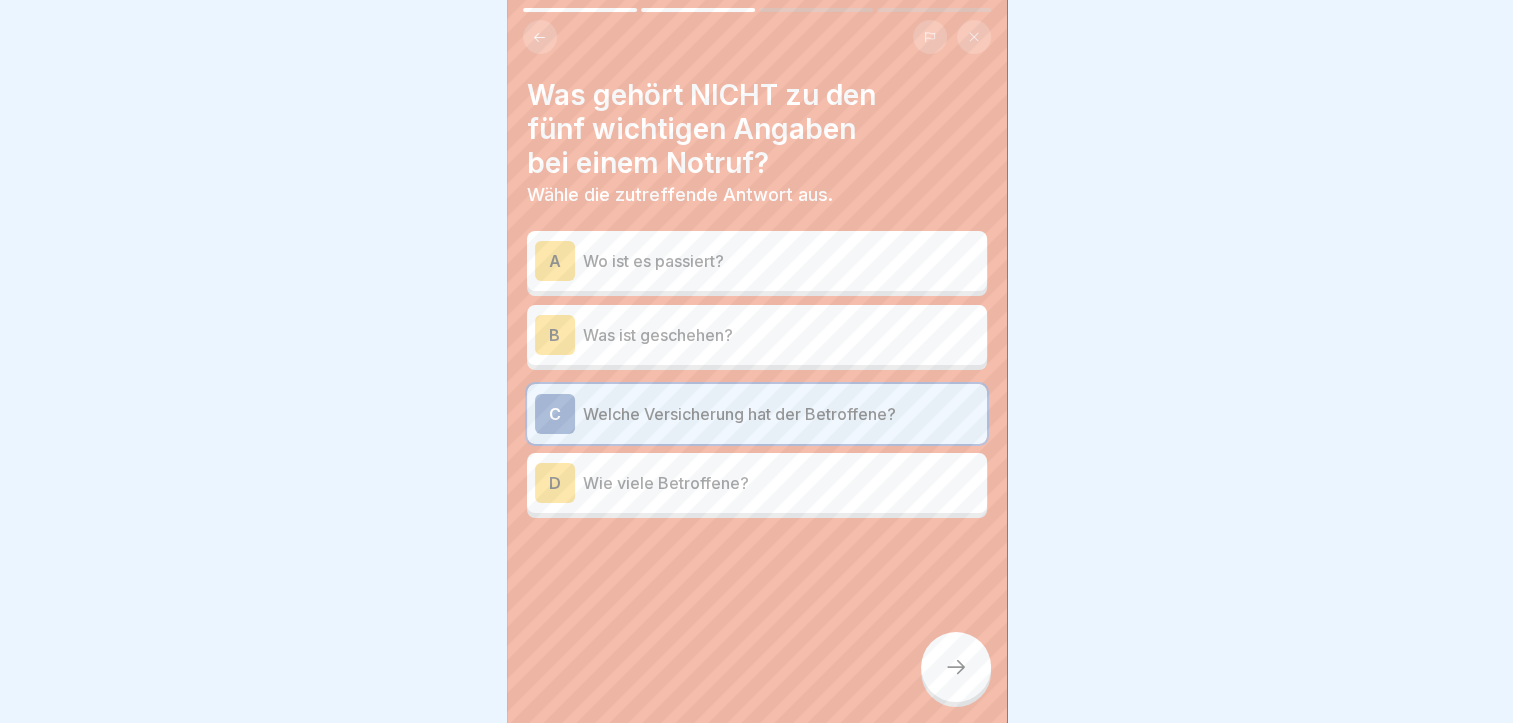 click at bounding box center (956, 667) 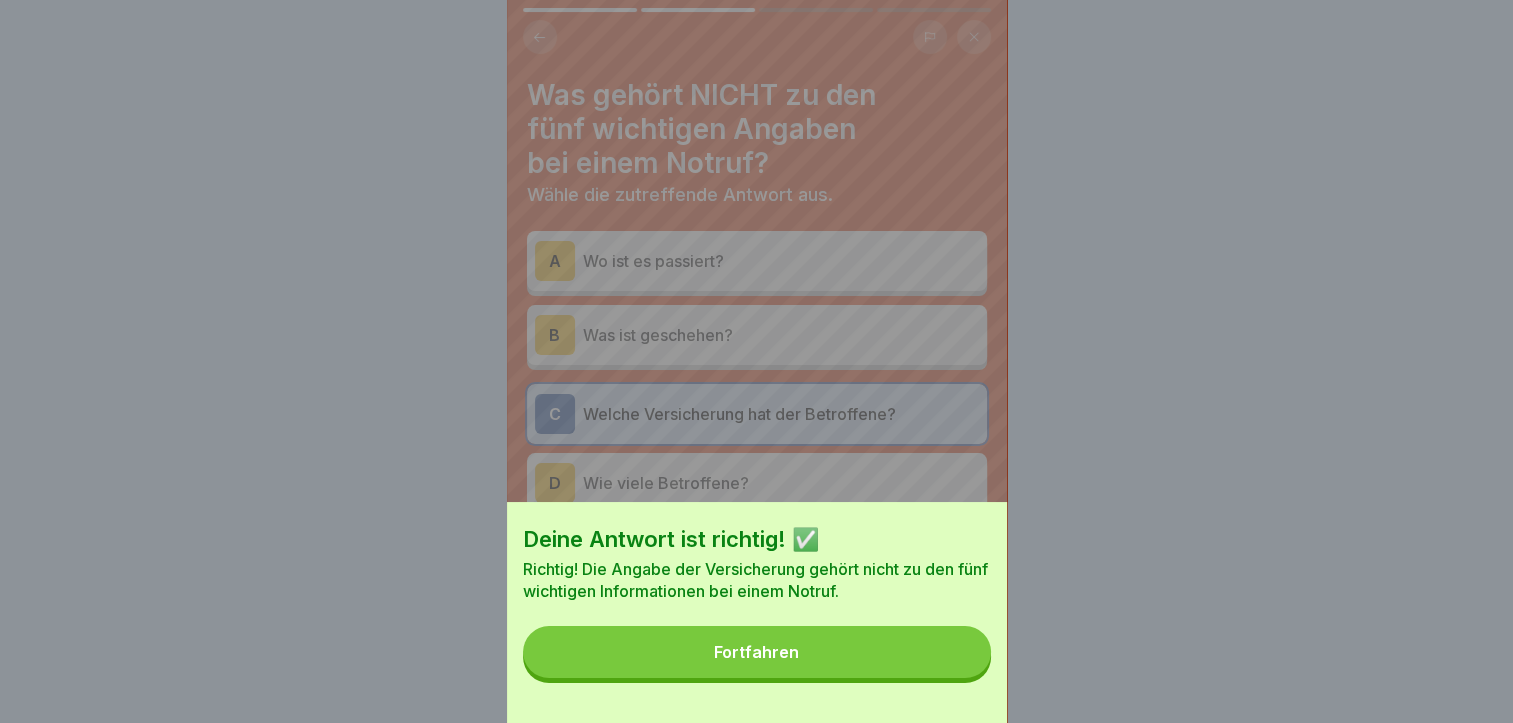 click on "Fortfahren" at bounding box center [757, 652] 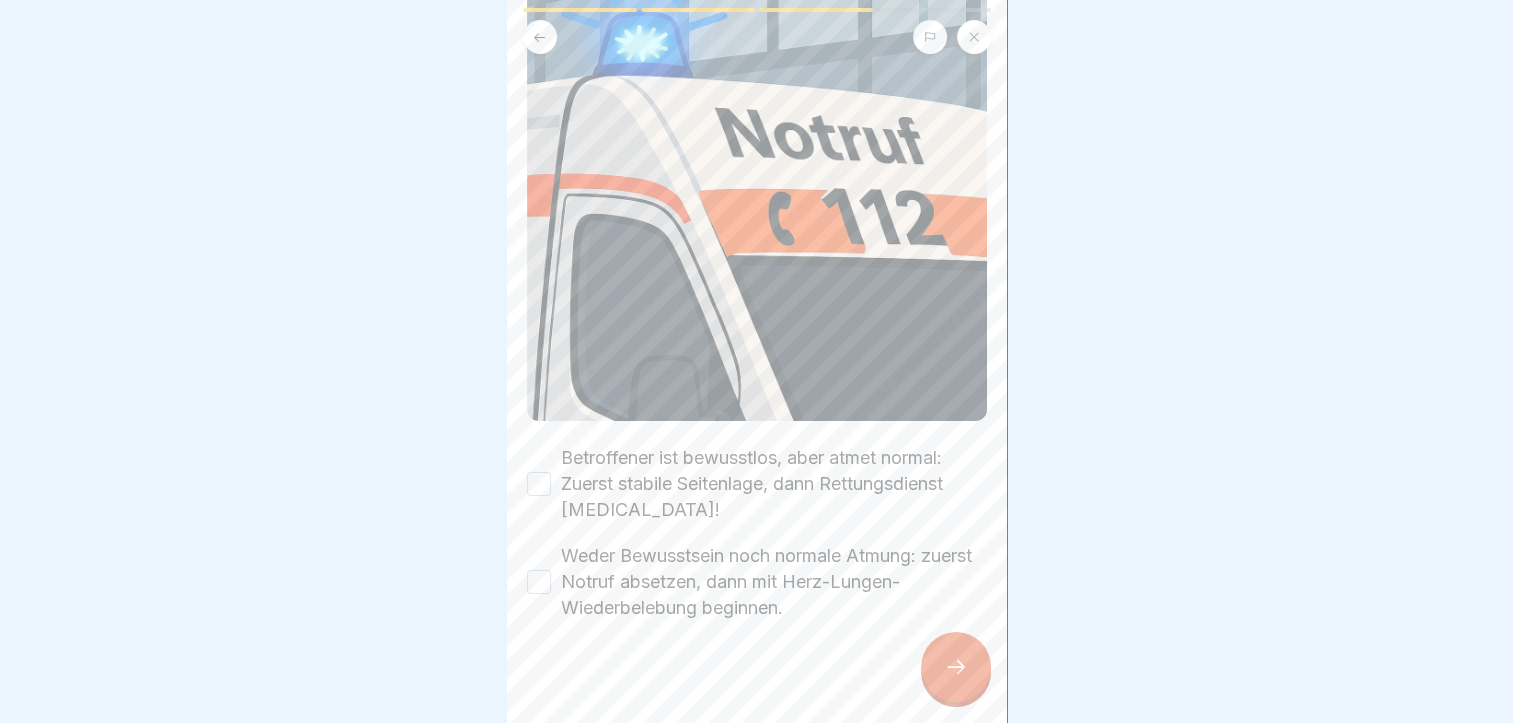 scroll, scrollTop: 301, scrollLeft: 0, axis: vertical 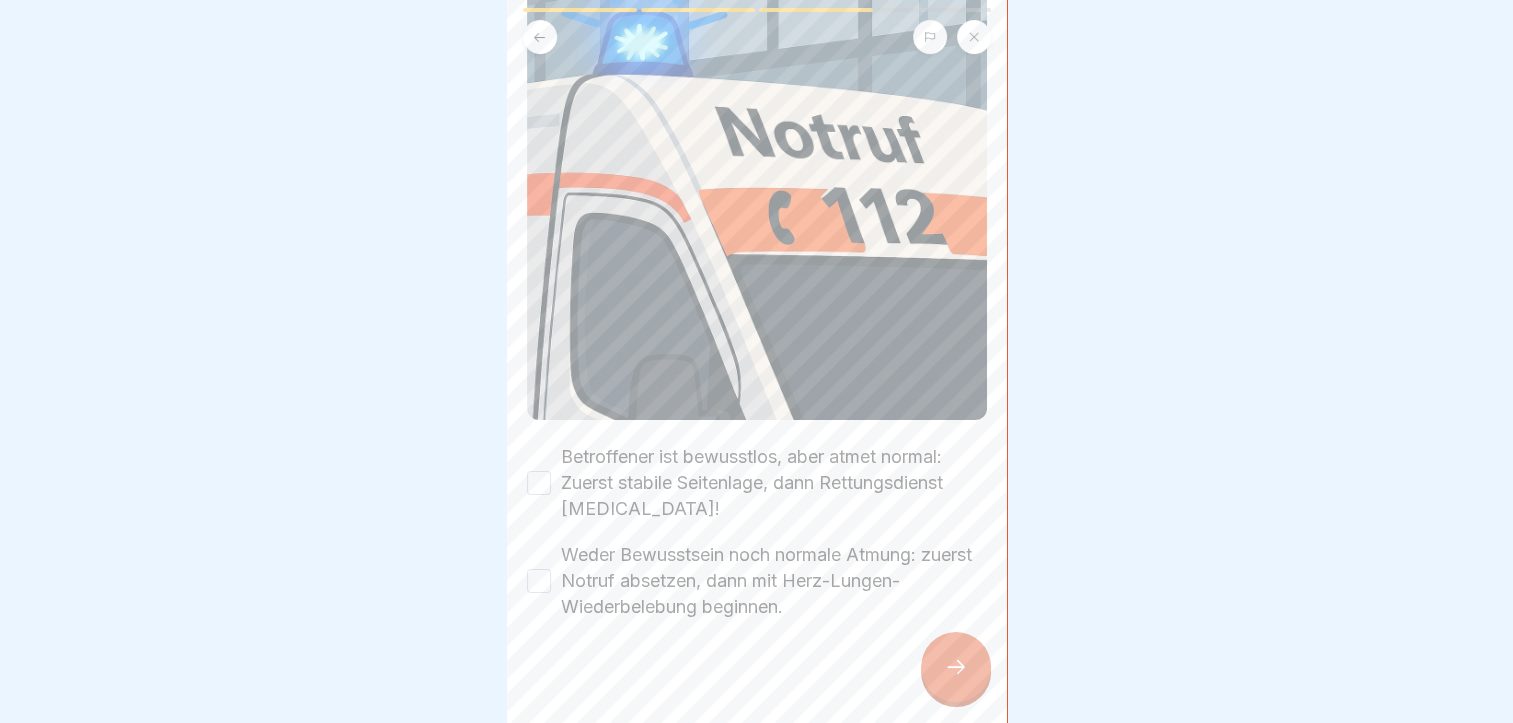 click on "Betroffener ist bewusstlos, aber atmet normal: Zuerst stabile Seitenlage, dann Rettungsdienst [MEDICAL_DATA]!" at bounding box center (539, 483) 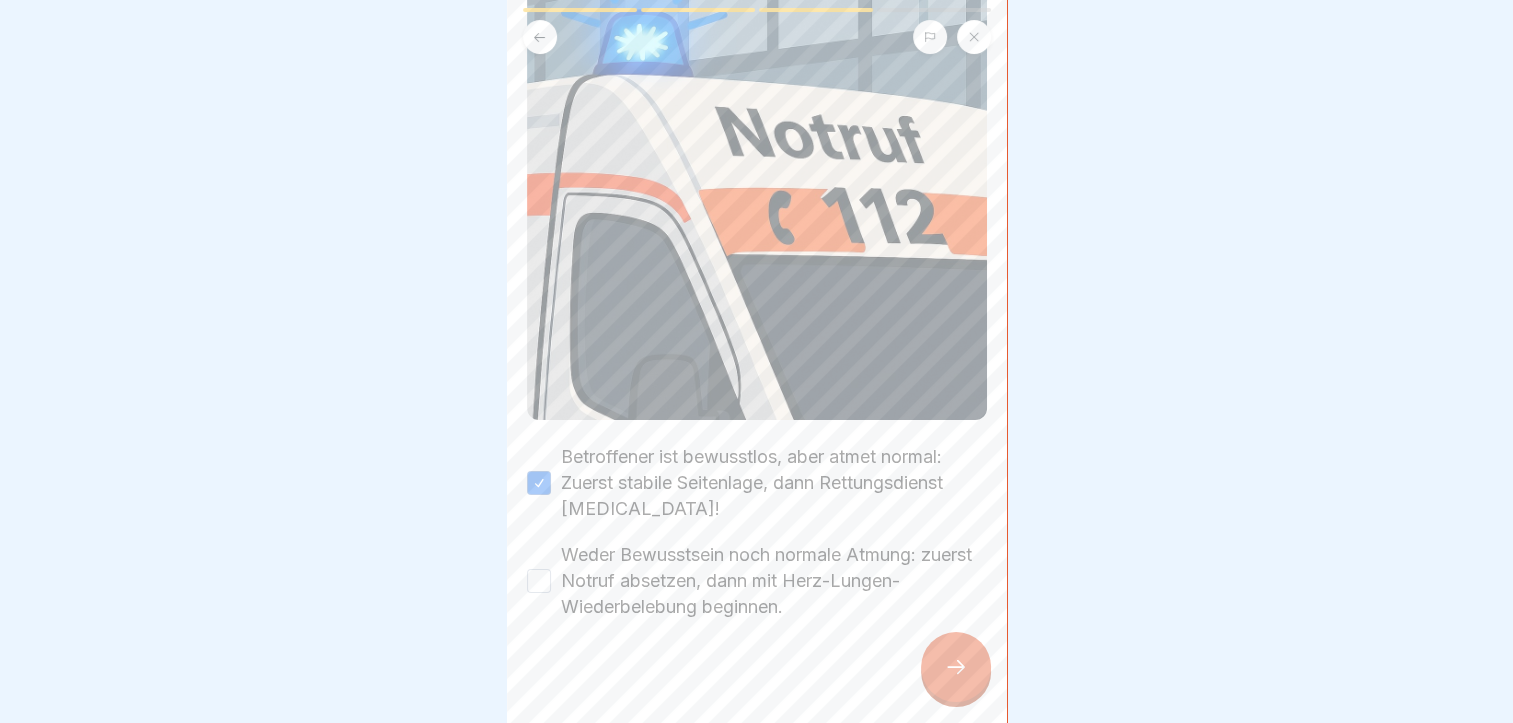 click on "Weder Bewusstsein noch normale Atmung: zuerst Notruf absetzen, dann mit Herz-Lungen-Wiederbelebung beginnen." at bounding box center [539, 581] 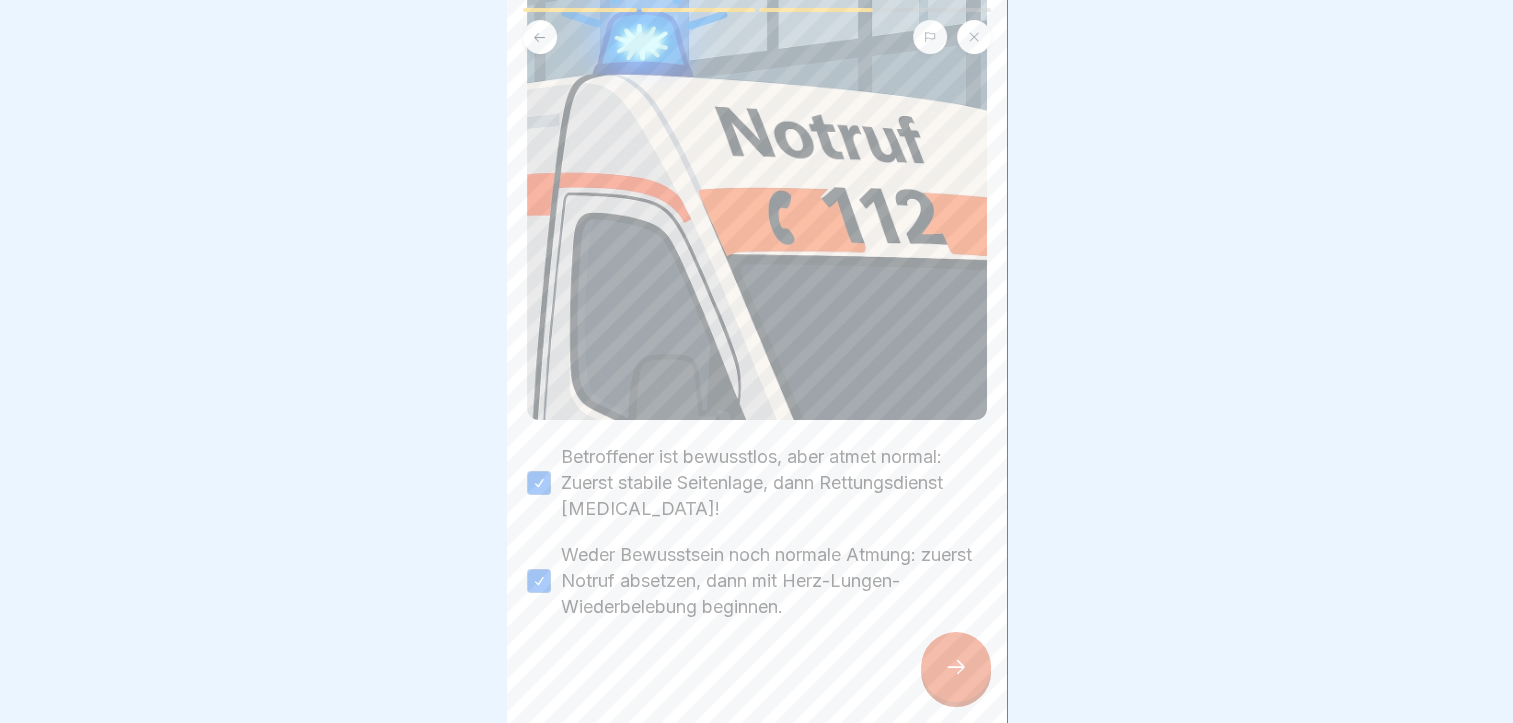 click 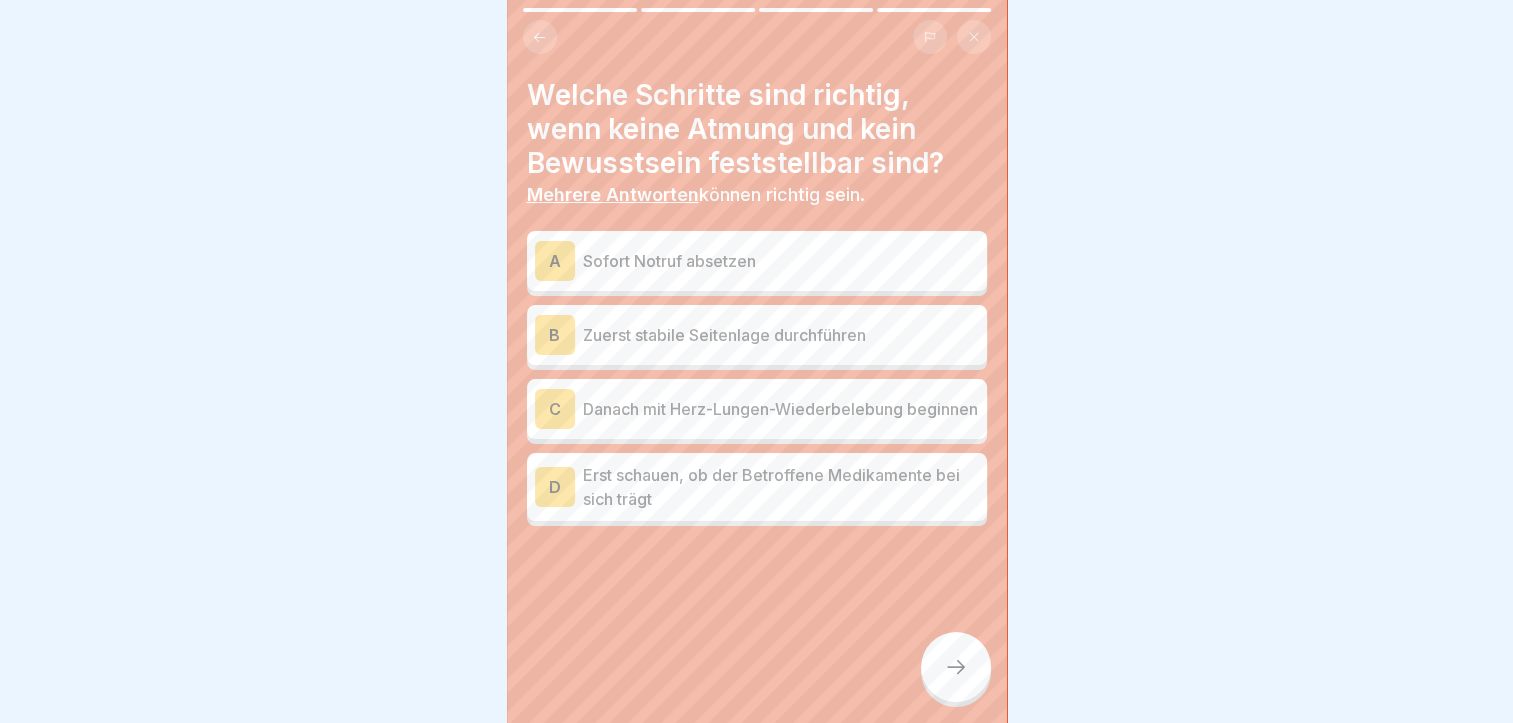 click on "Sofort Notruf absetzen" at bounding box center (781, 261) 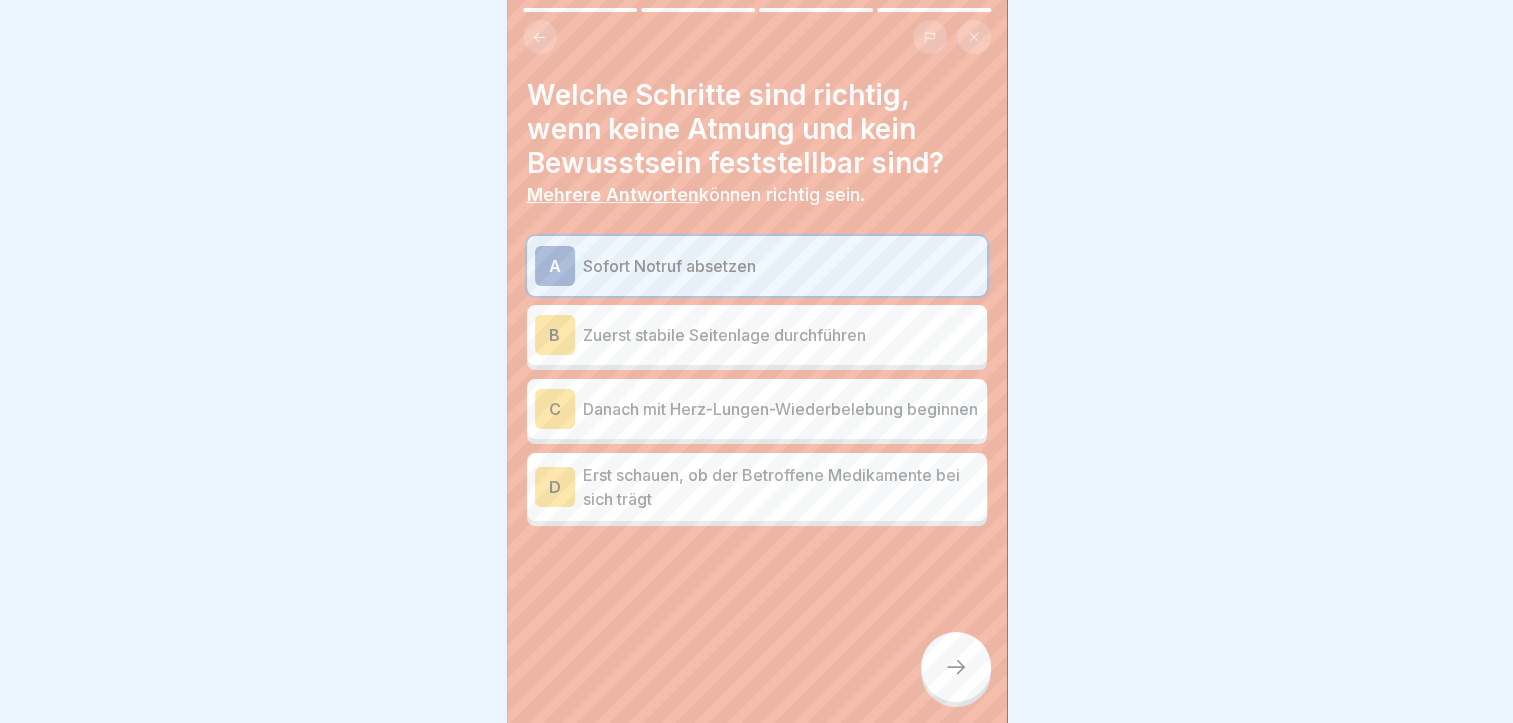click on "B Zuerst stabile Seitenlage durchführen" at bounding box center (757, 335) 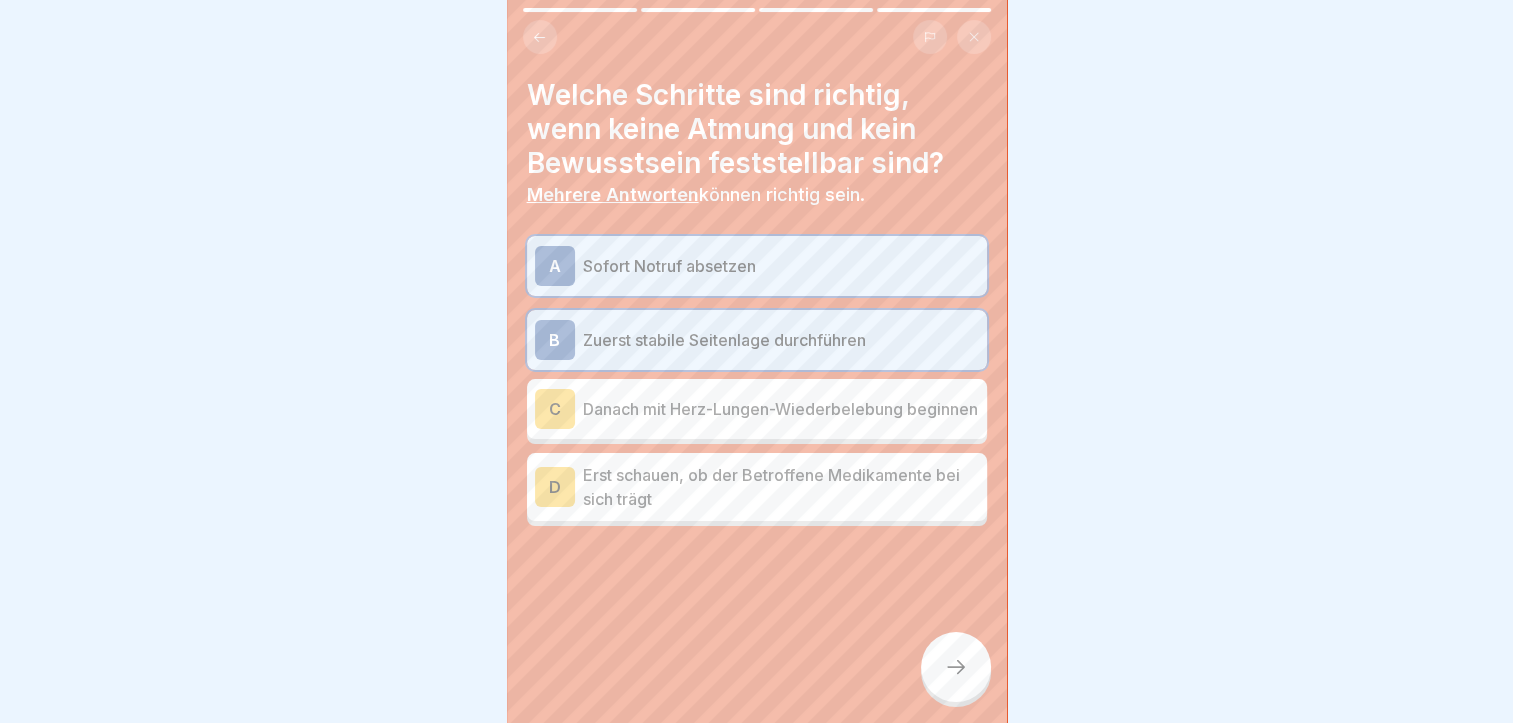 click at bounding box center (956, 667) 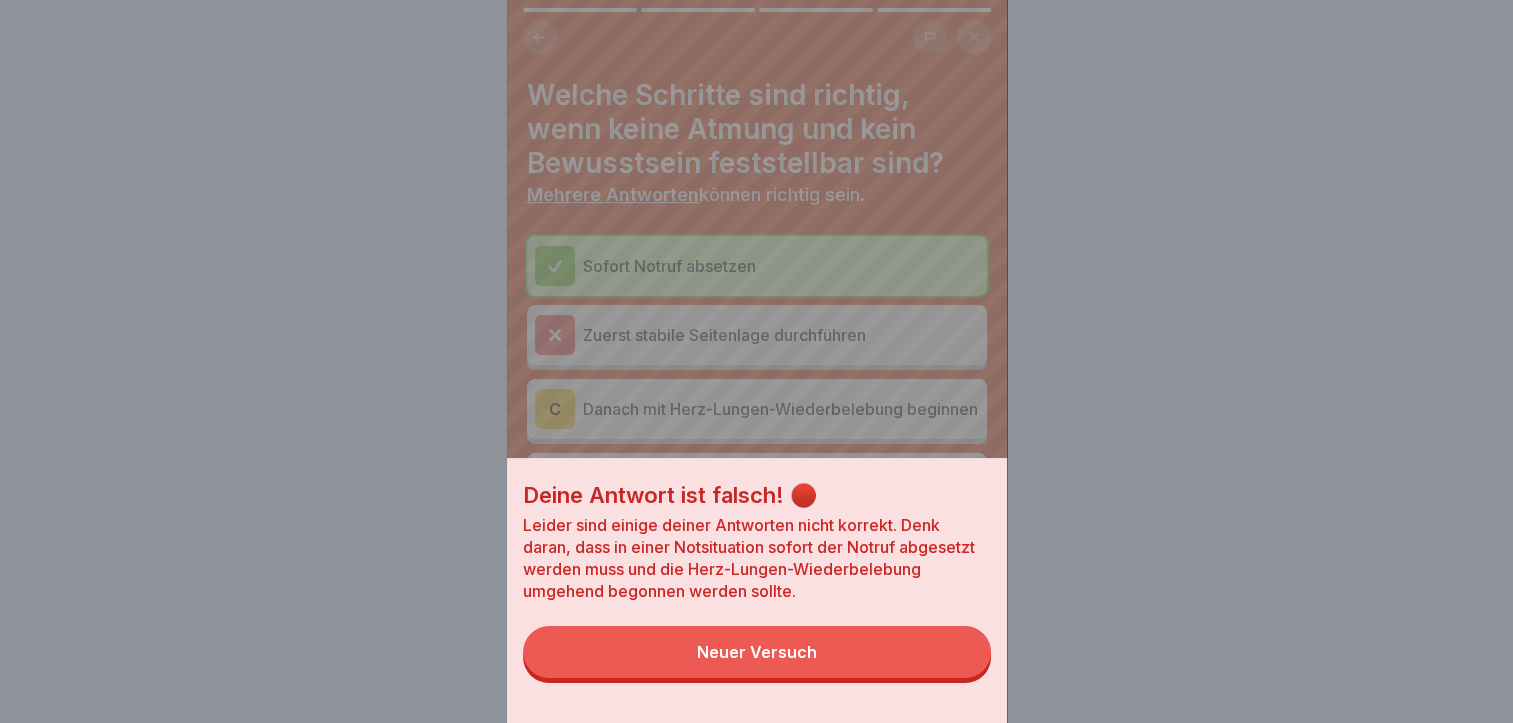 click on "Neuer Versuch" at bounding box center [757, 652] 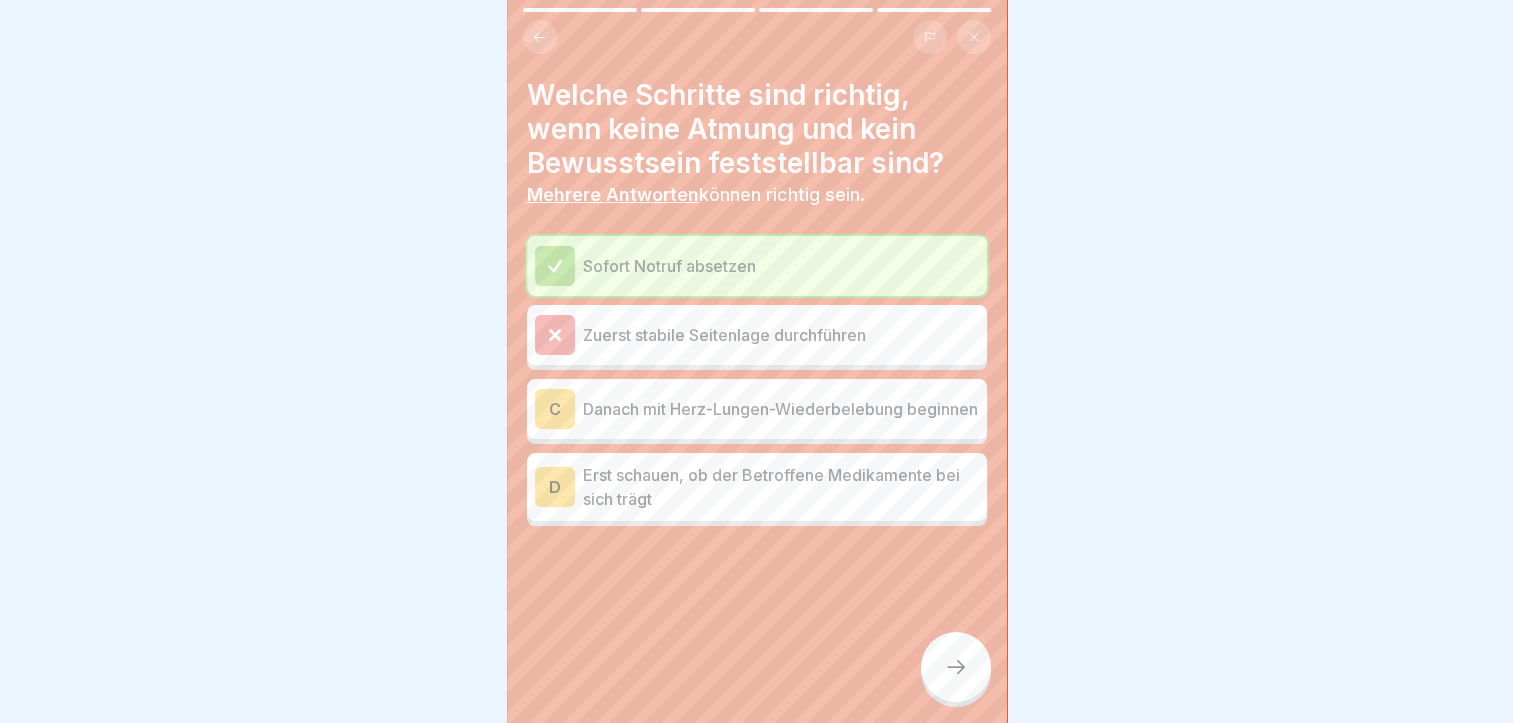 click on "Zuerst stabile Seitenlage durchführen" at bounding box center (781, 335) 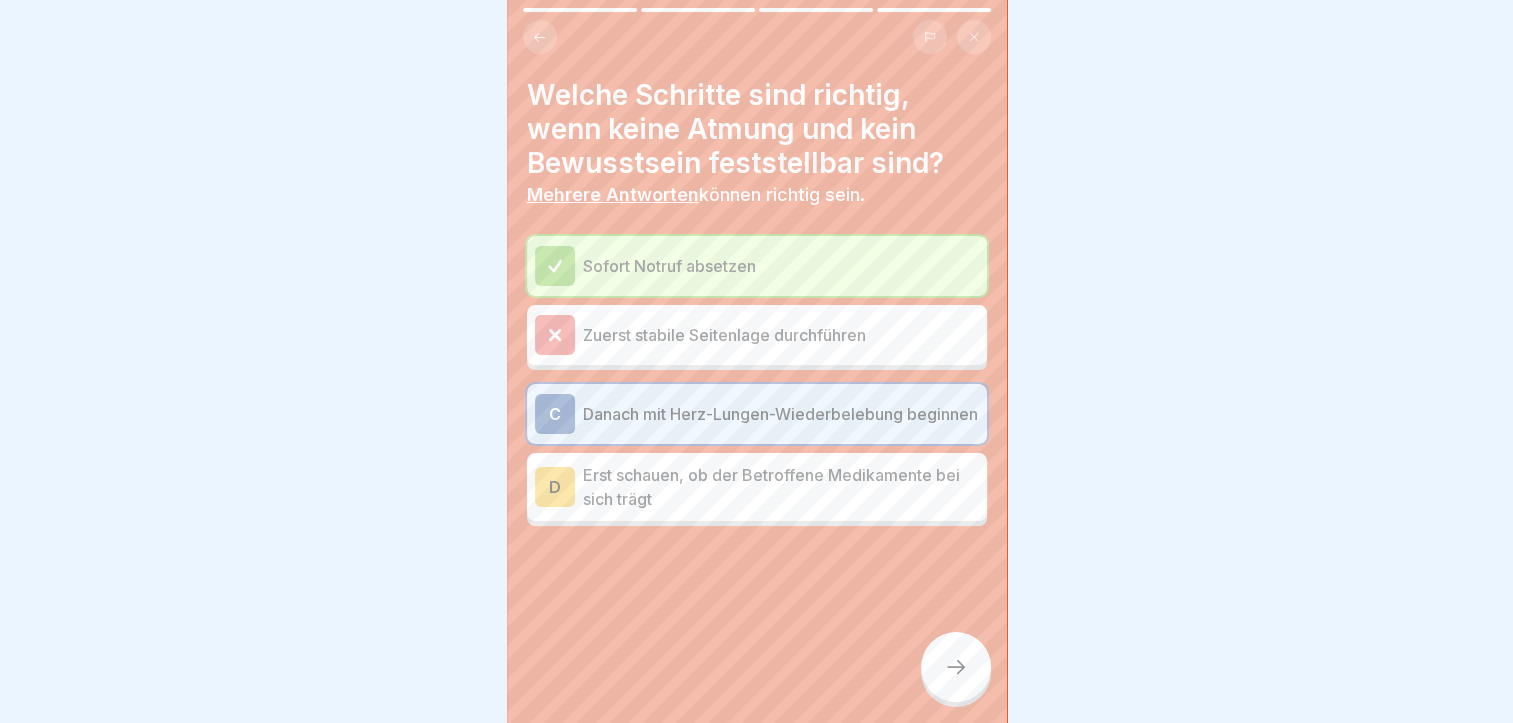 click on "Zuerst stabile Seitenlage durchführen" at bounding box center (781, 335) 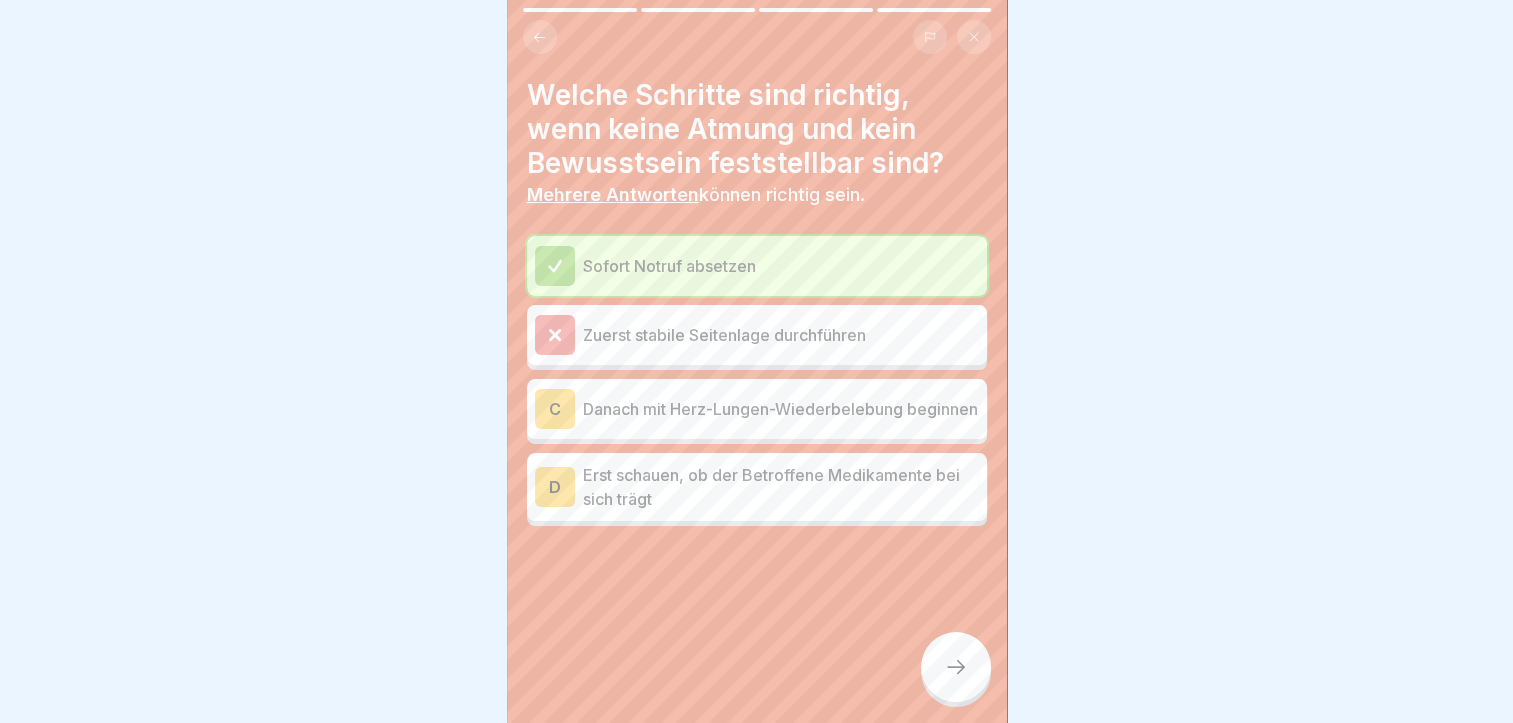 click on "Zuerst stabile Seitenlage durchführen" at bounding box center (781, 335) 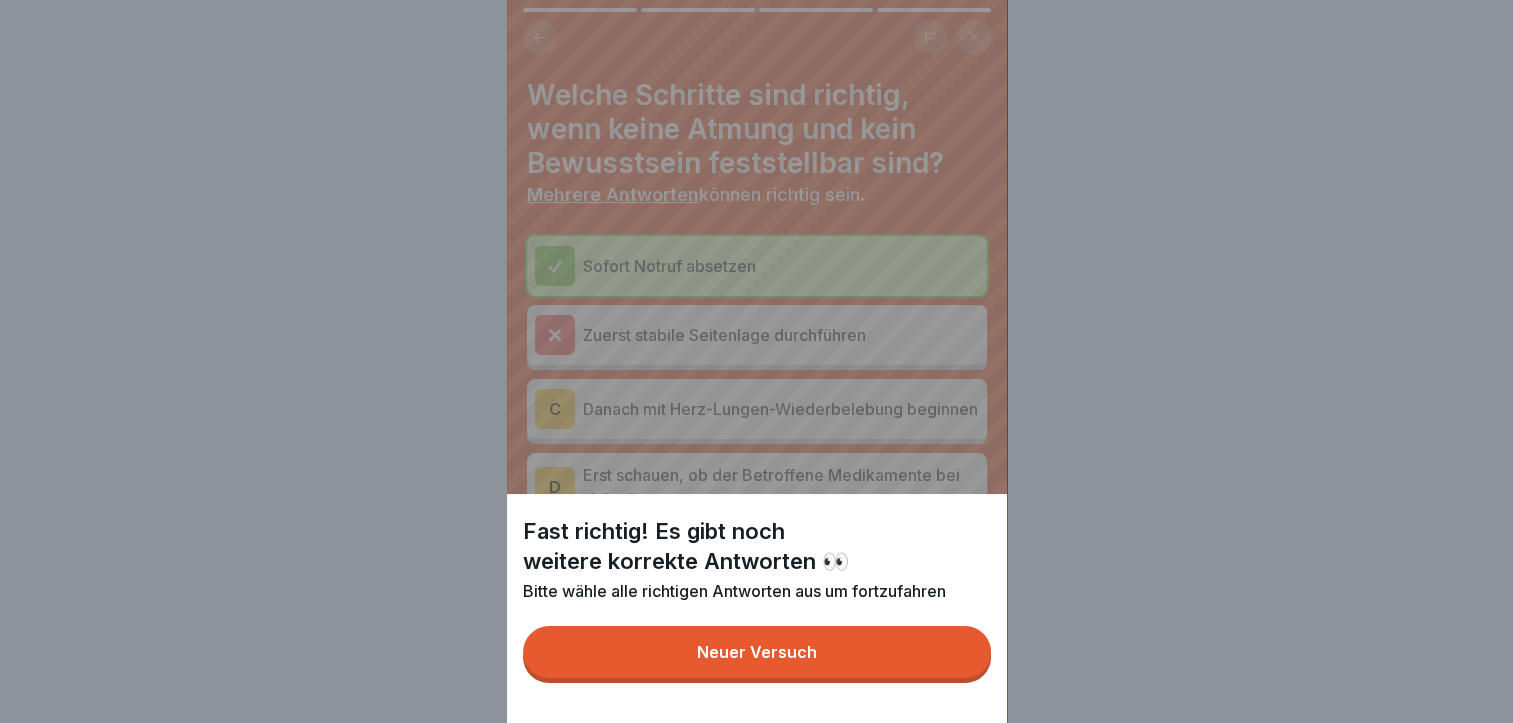 click on "Fast richtig! Es gibt noch weitere korrekte Antworten 👀 Bitte wähle alle richtigen Antworten aus um fortzufahren   Neuer Versuch" at bounding box center [757, 361] 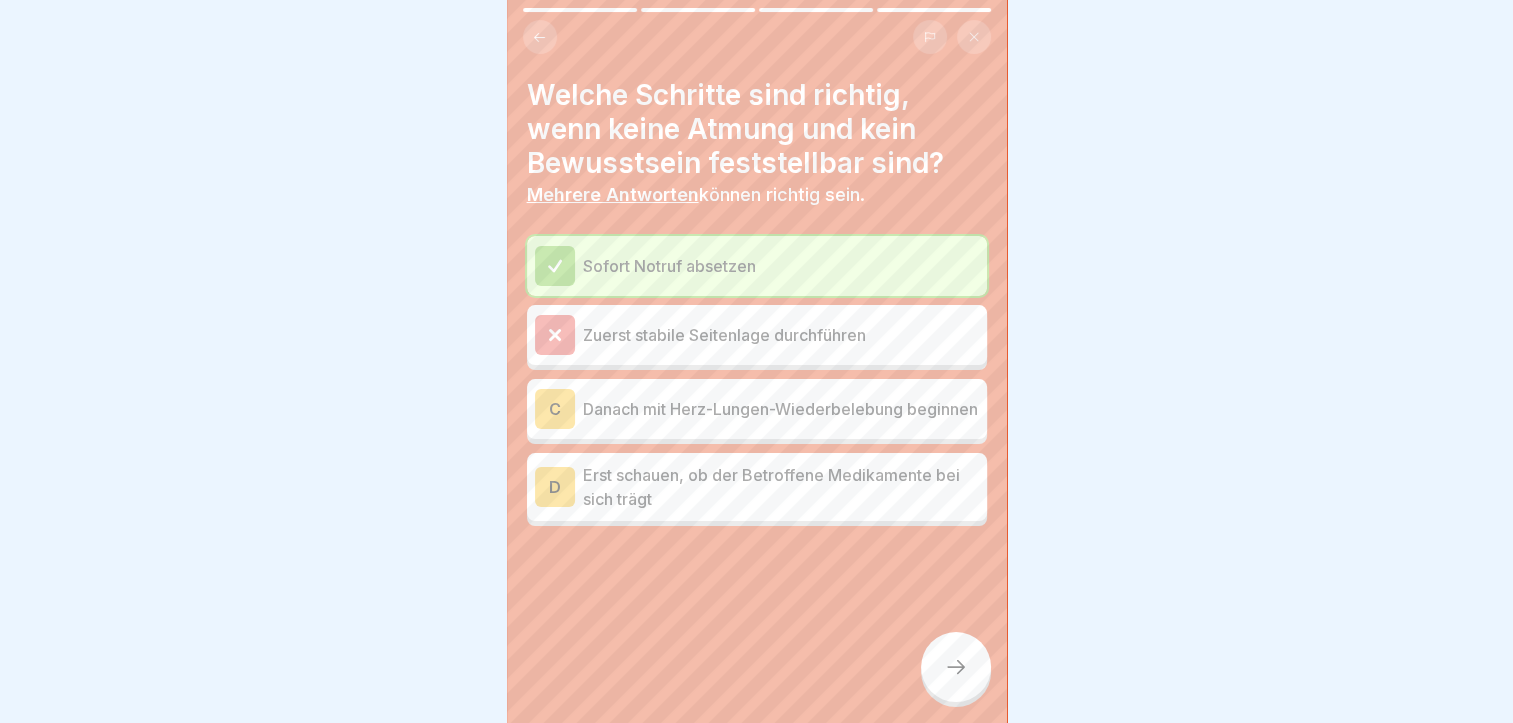 click at bounding box center (540, 37) 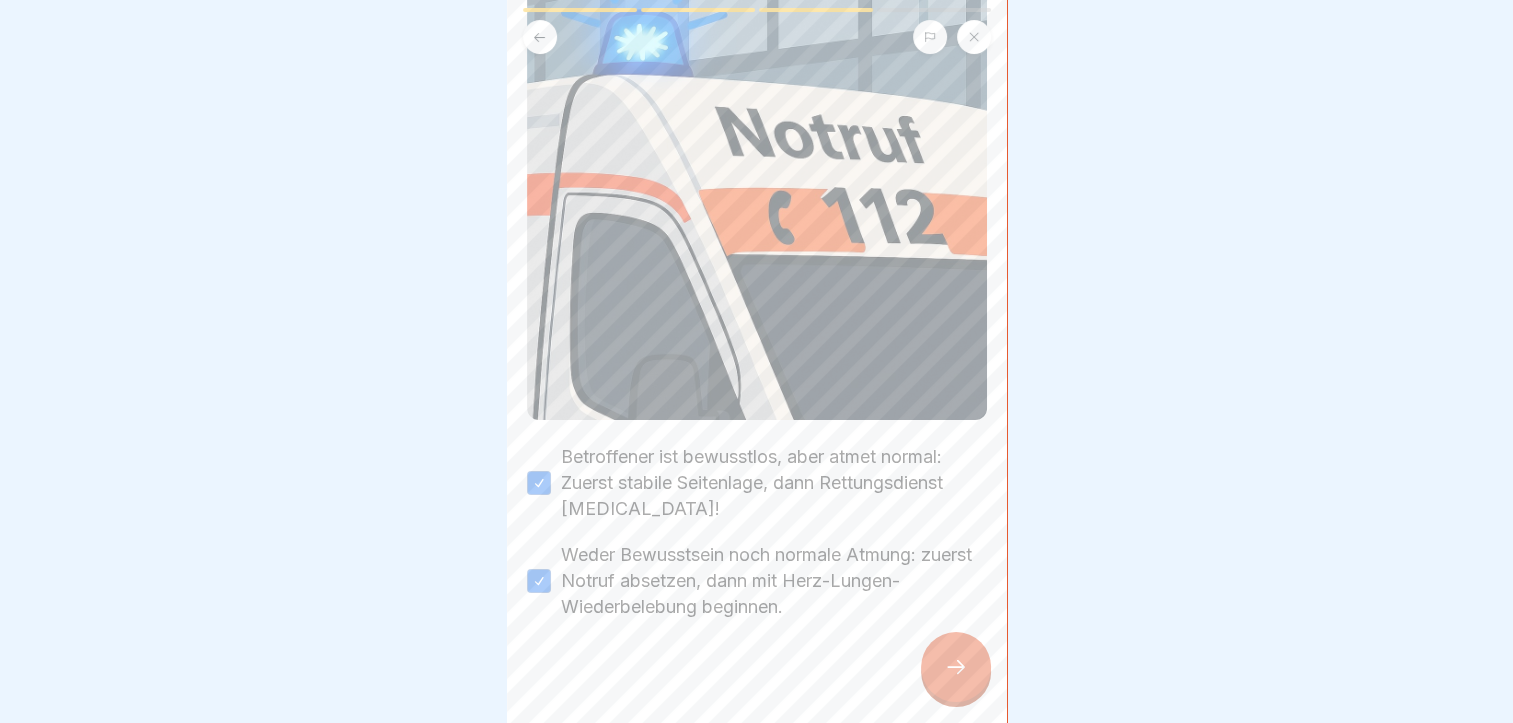 click at bounding box center [956, 667] 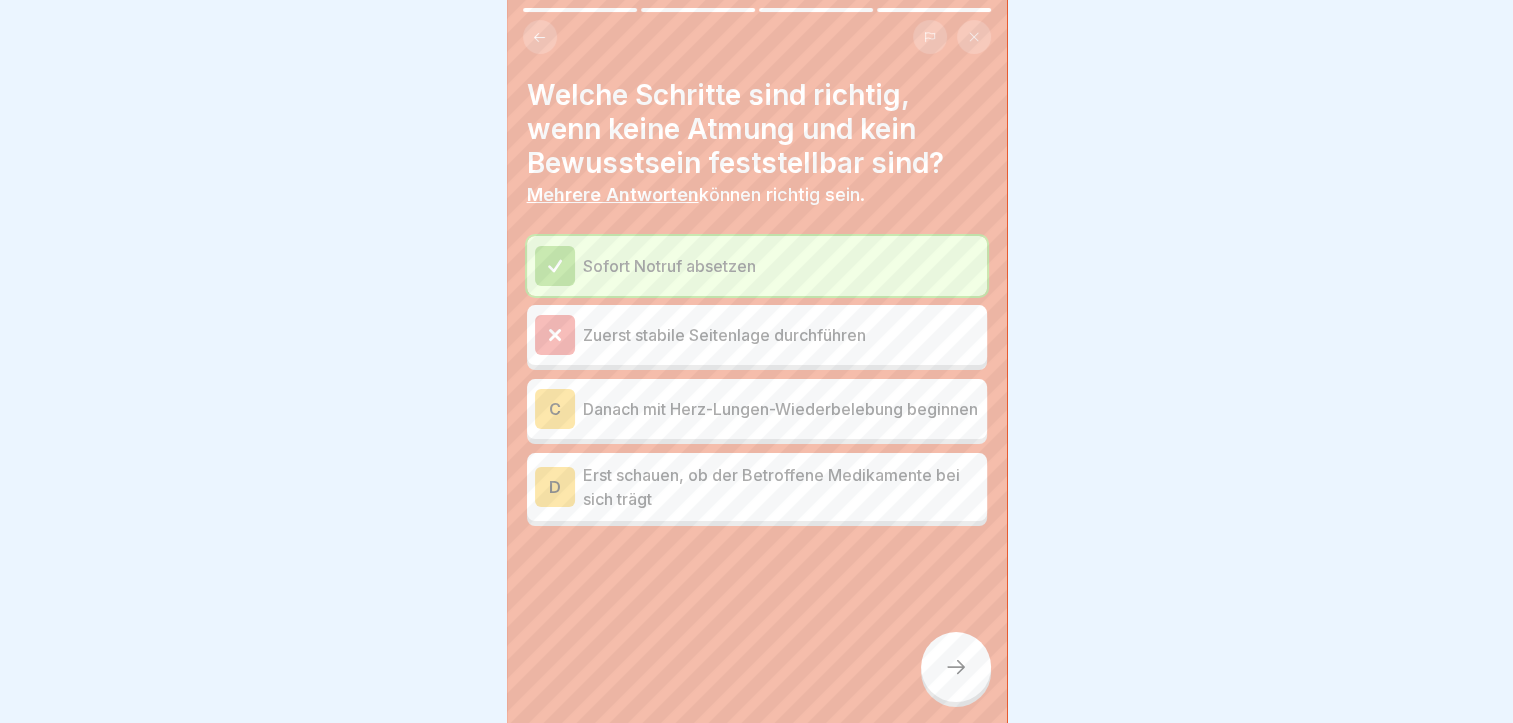 click on "Sofort Notruf absetzen" at bounding box center [781, 266] 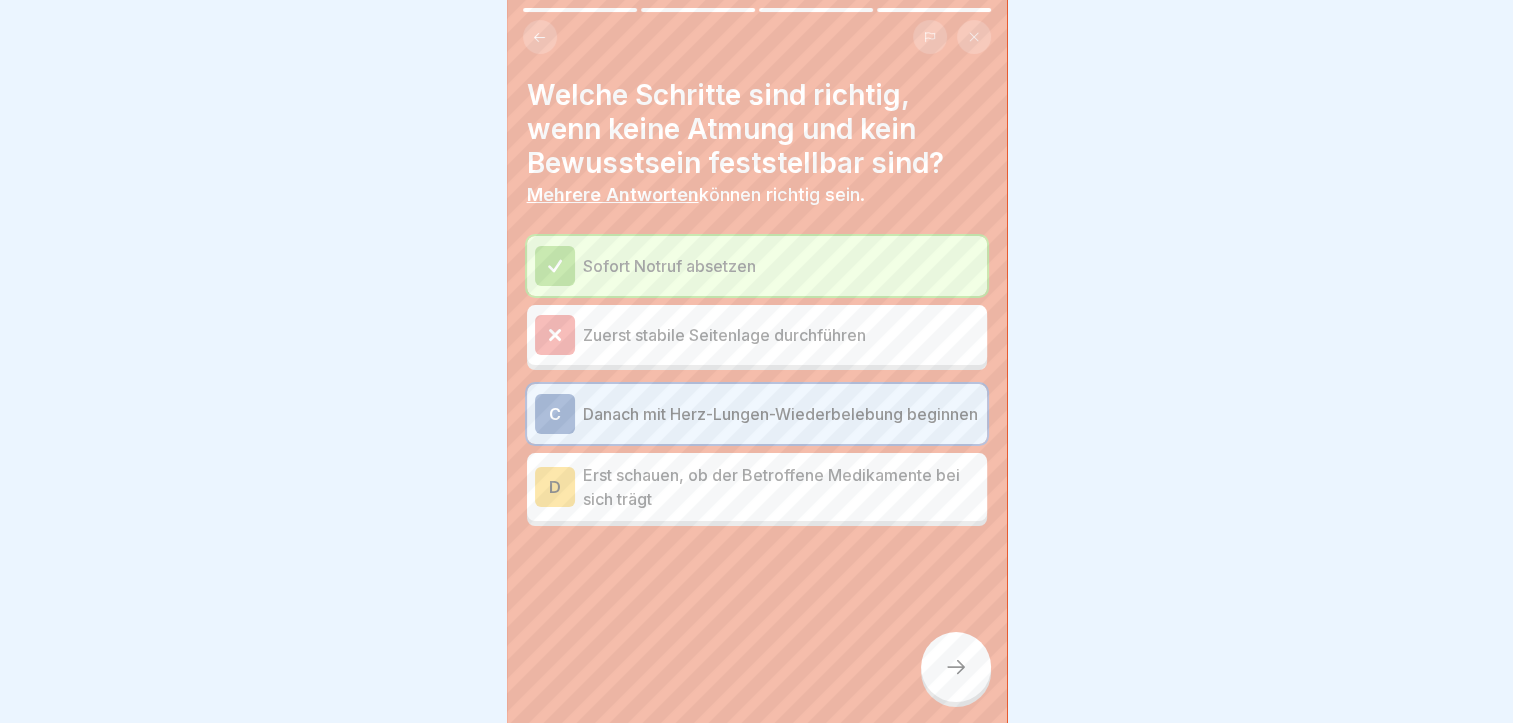 click 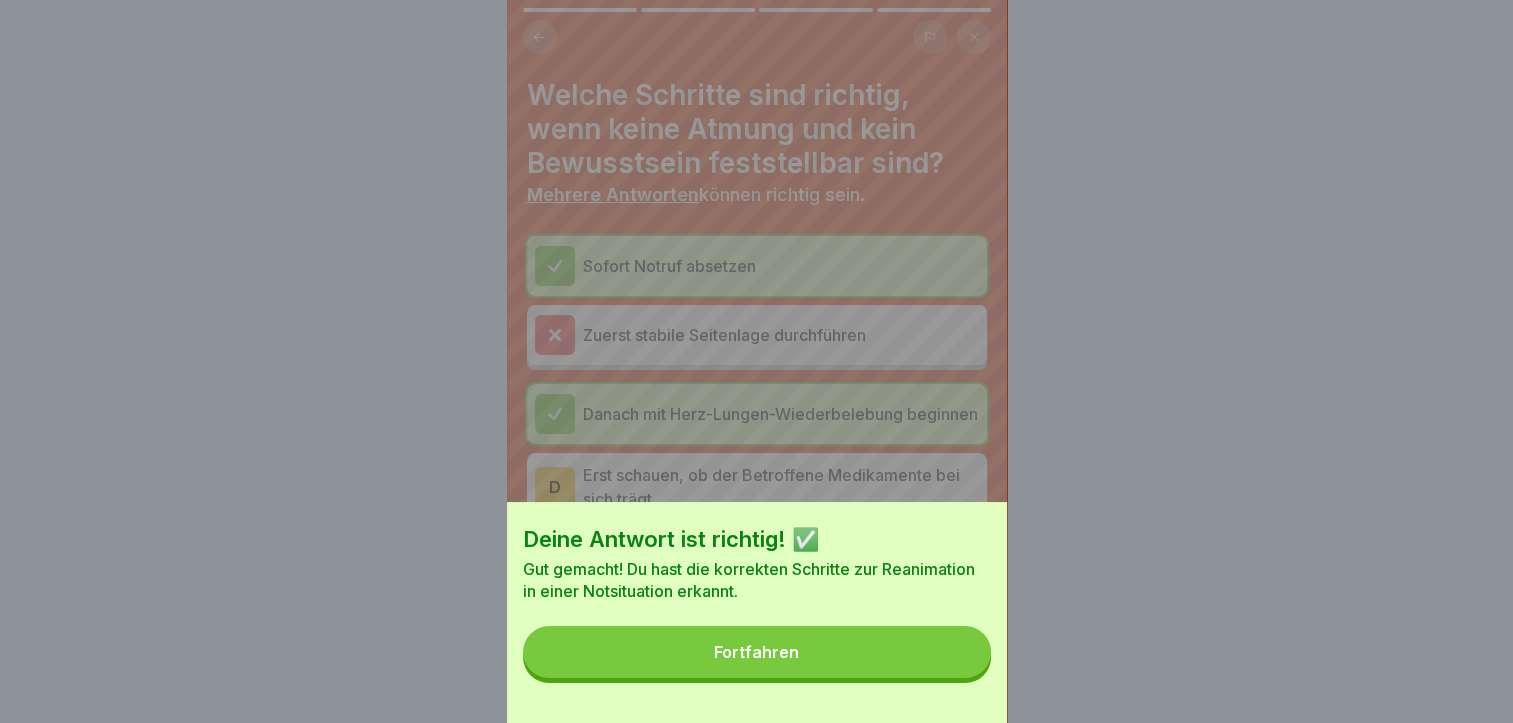 click on "Fortfahren" at bounding box center (756, 652) 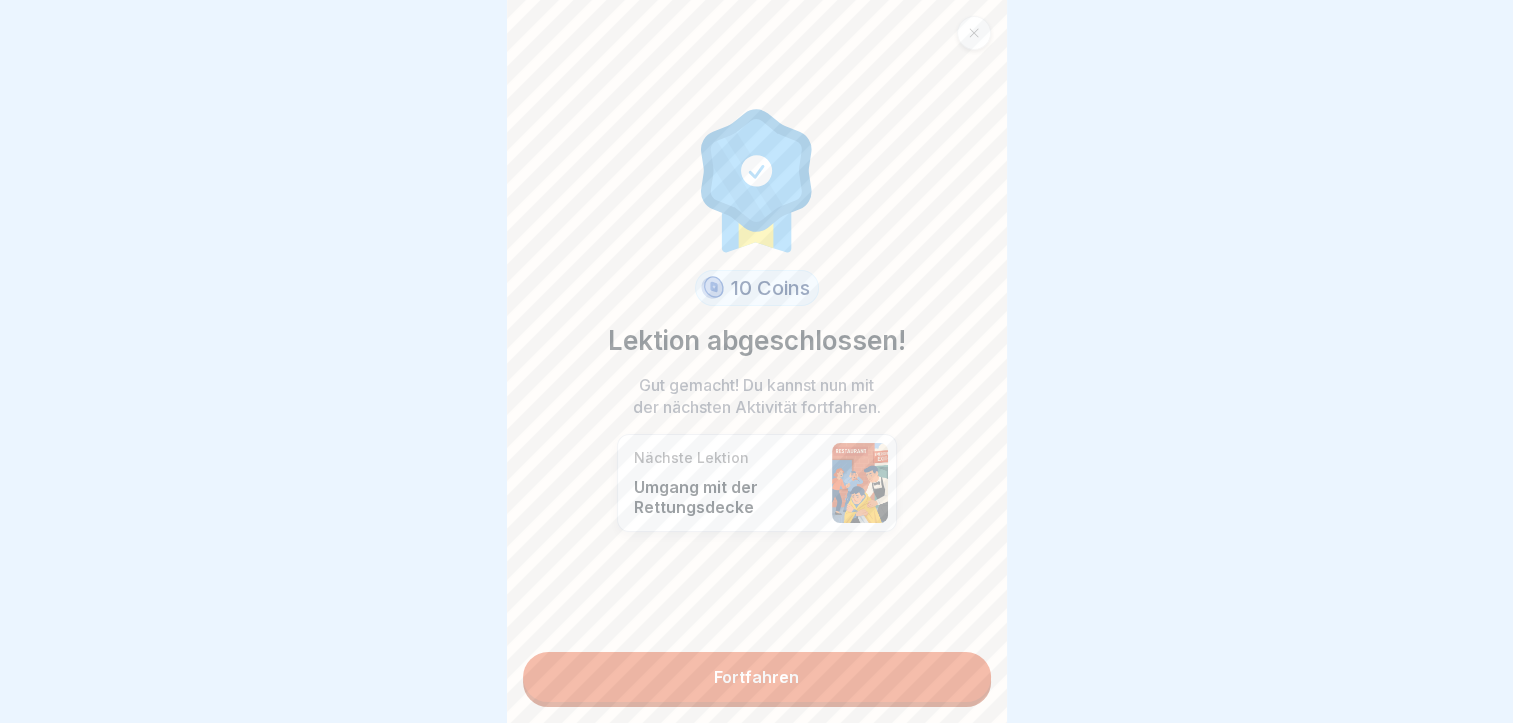click on "Fortfahren" at bounding box center (757, 677) 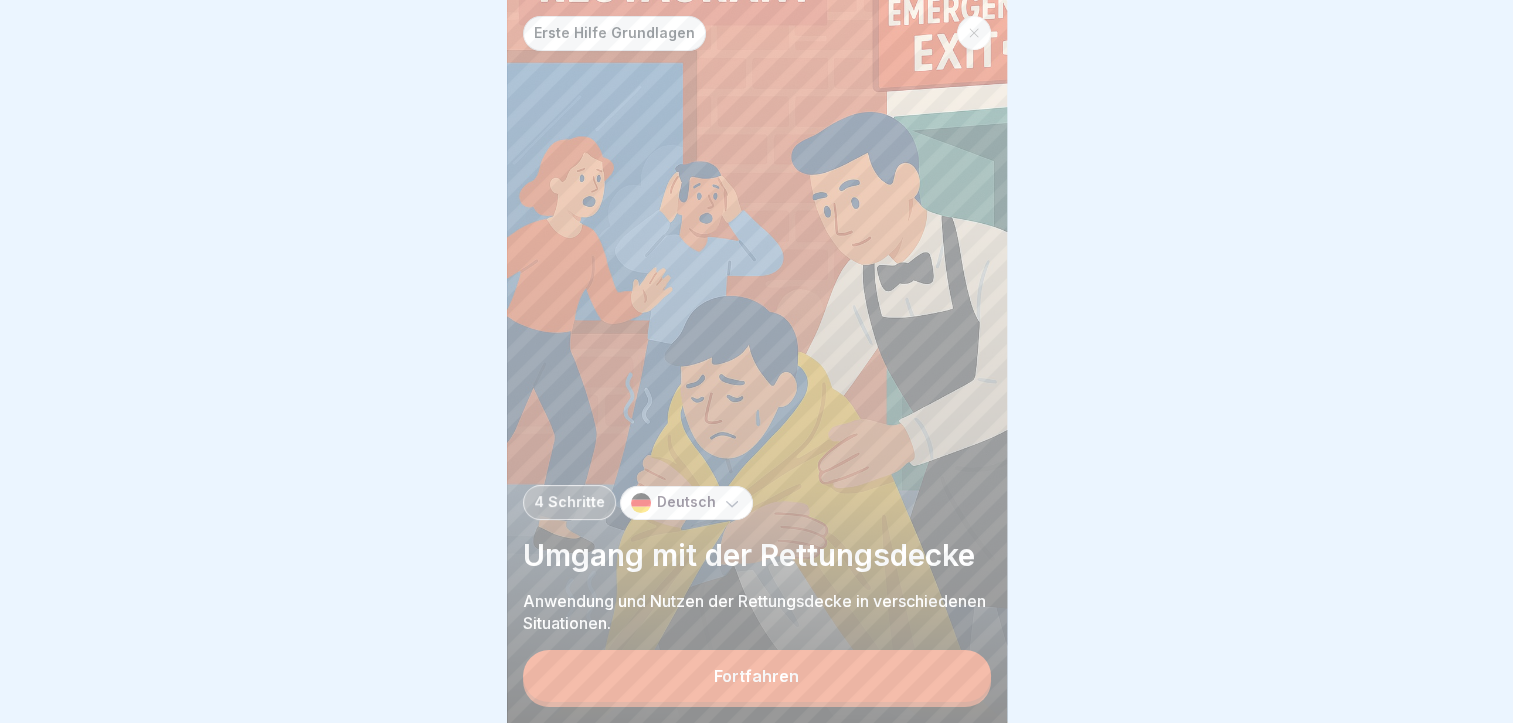 click on "Fortfahren" at bounding box center (757, 676) 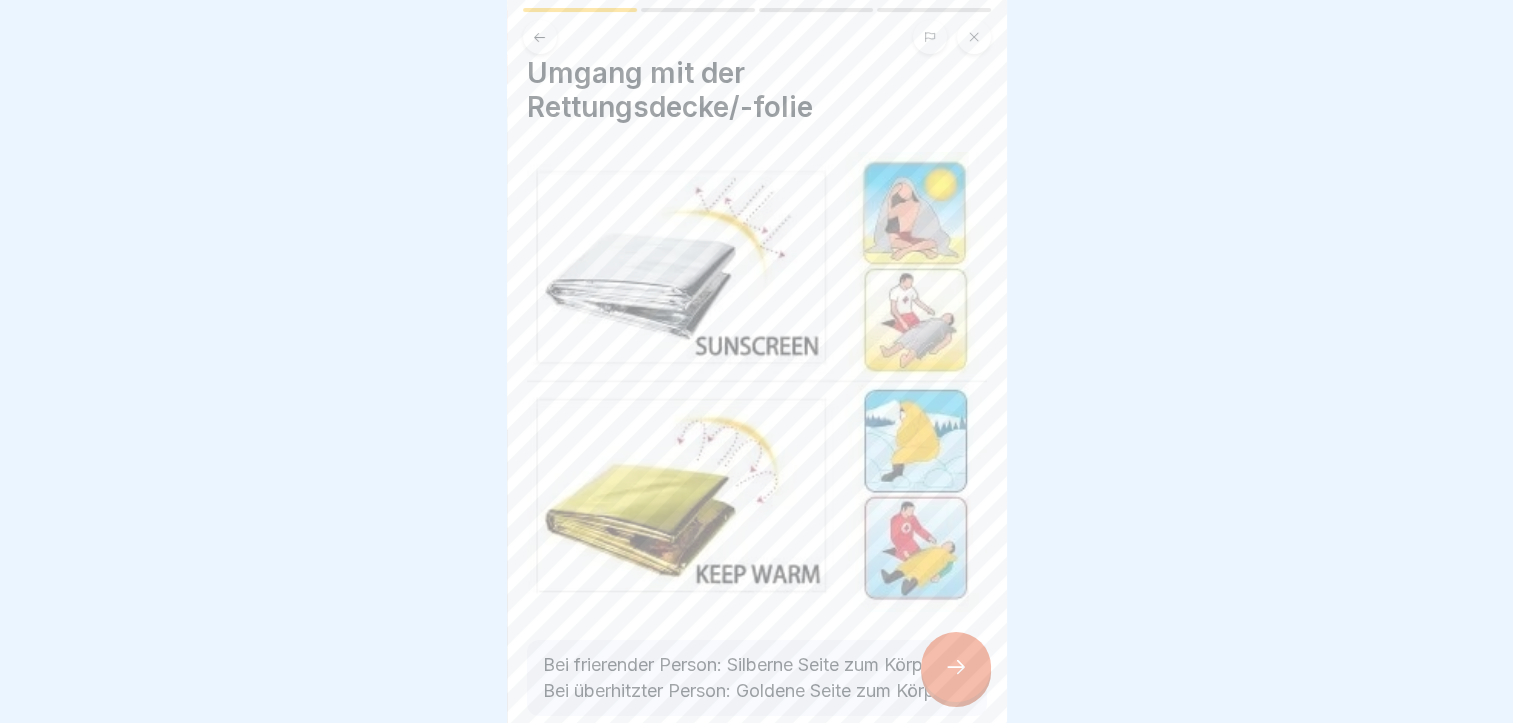 scroll, scrollTop: 0, scrollLeft: 0, axis: both 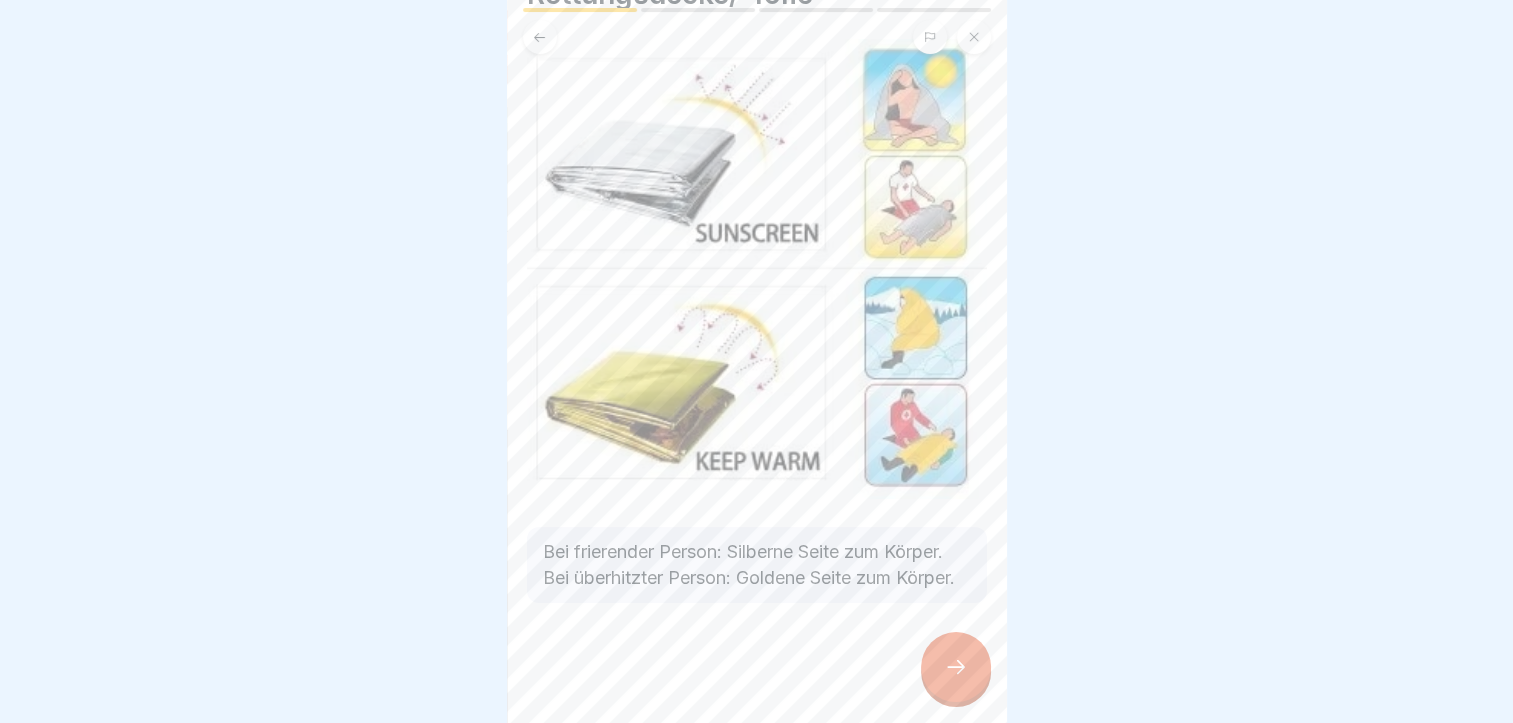 click 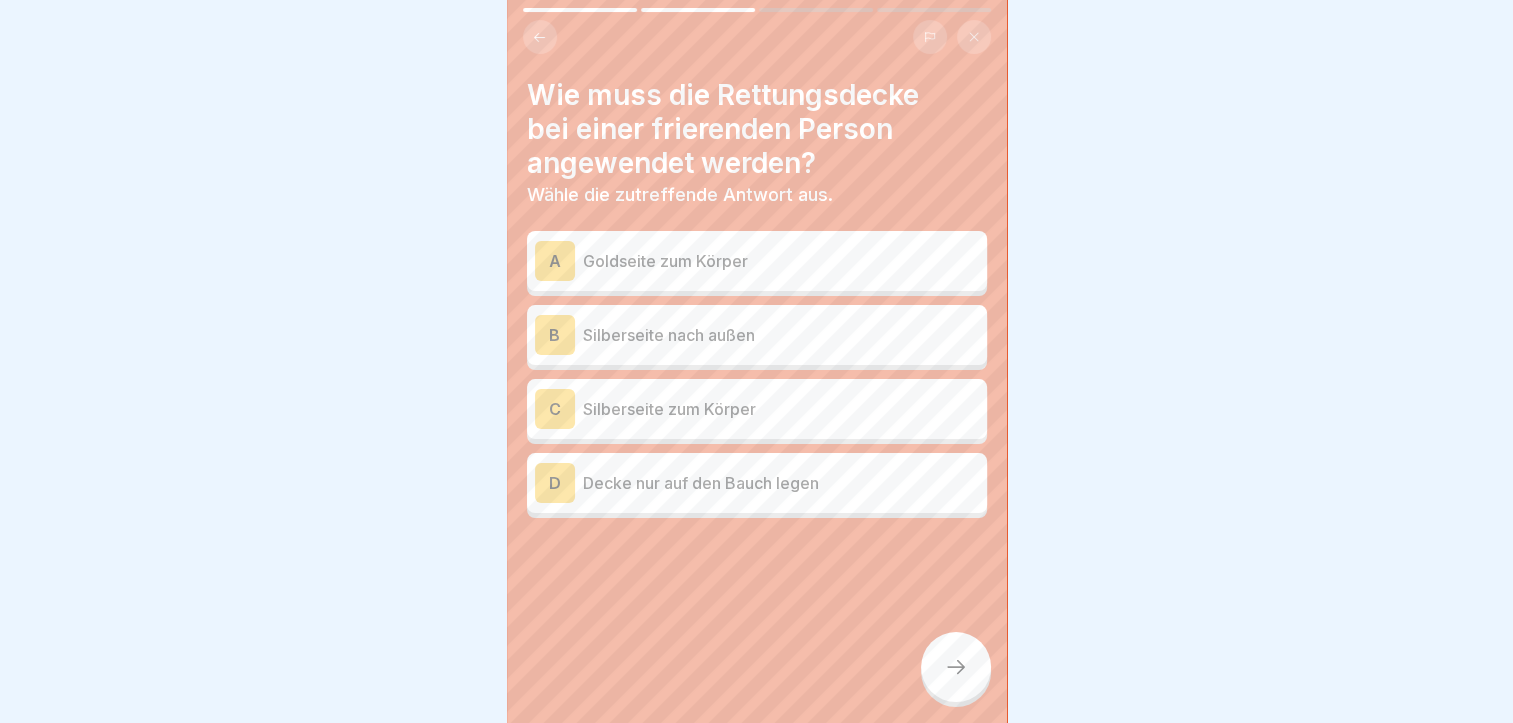 click on "Silberseite zum Körper" at bounding box center [781, 409] 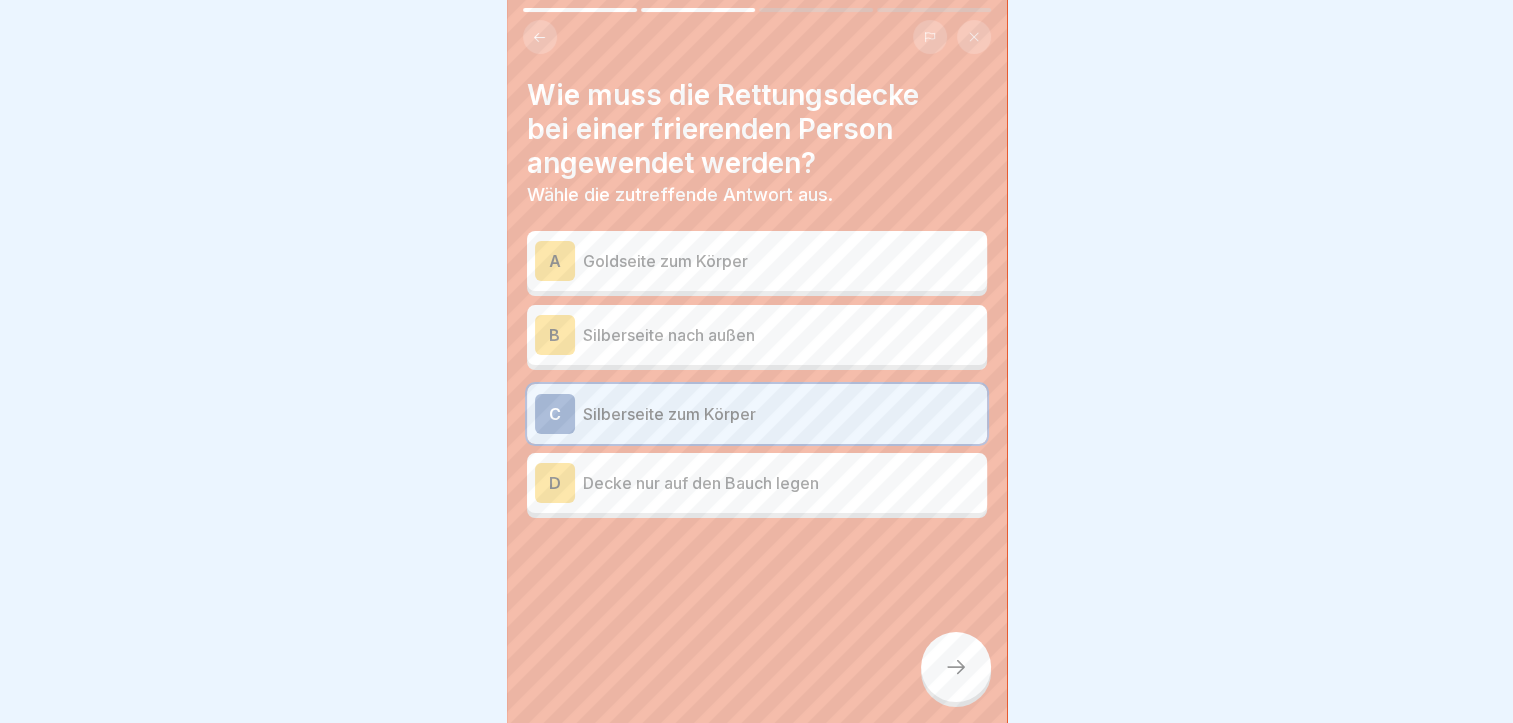 click at bounding box center (956, 667) 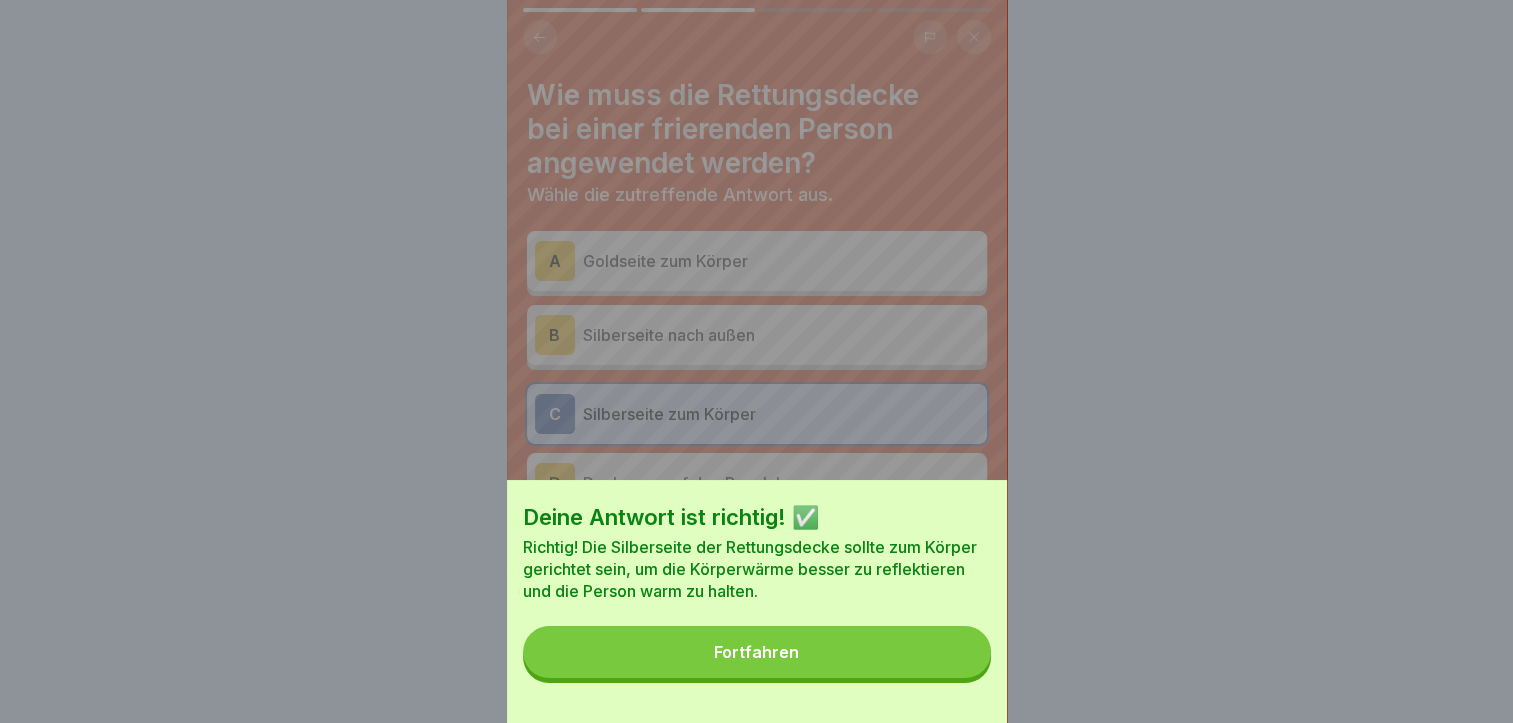 click on "Fortfahren" at bounding box center [757, 652] 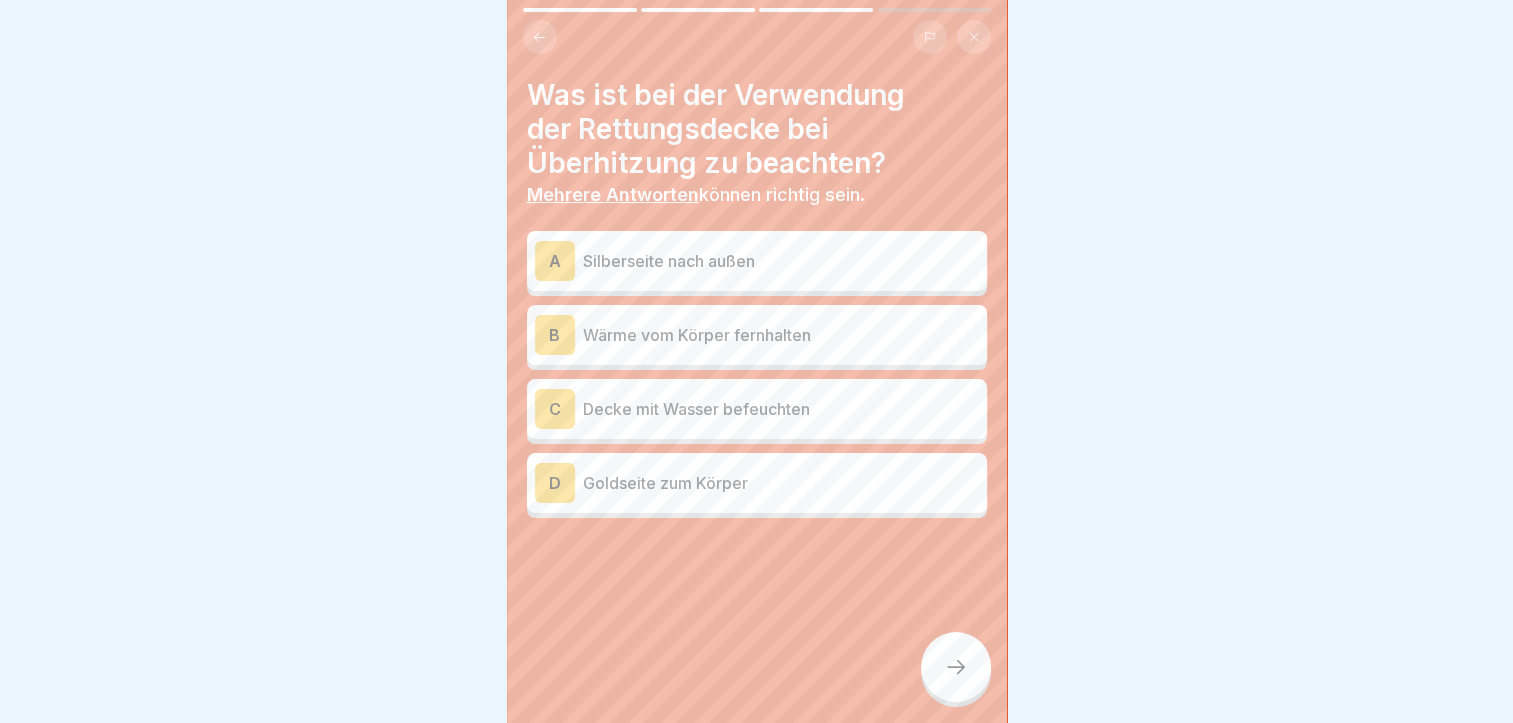 click on "Silberseite nach außen" at bounding box center [781, 261] 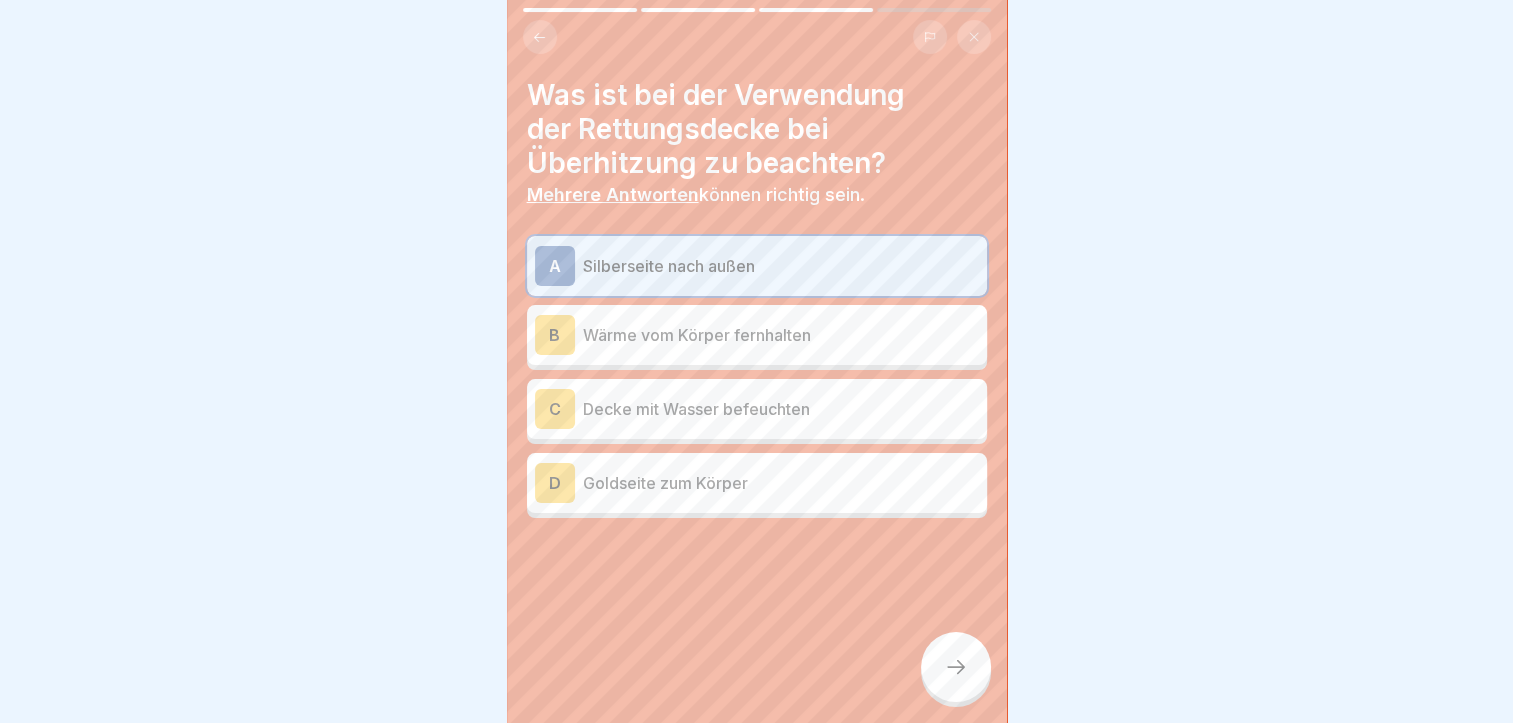 click on "Goldseite zum Körper" at bounding box center [781, 483] 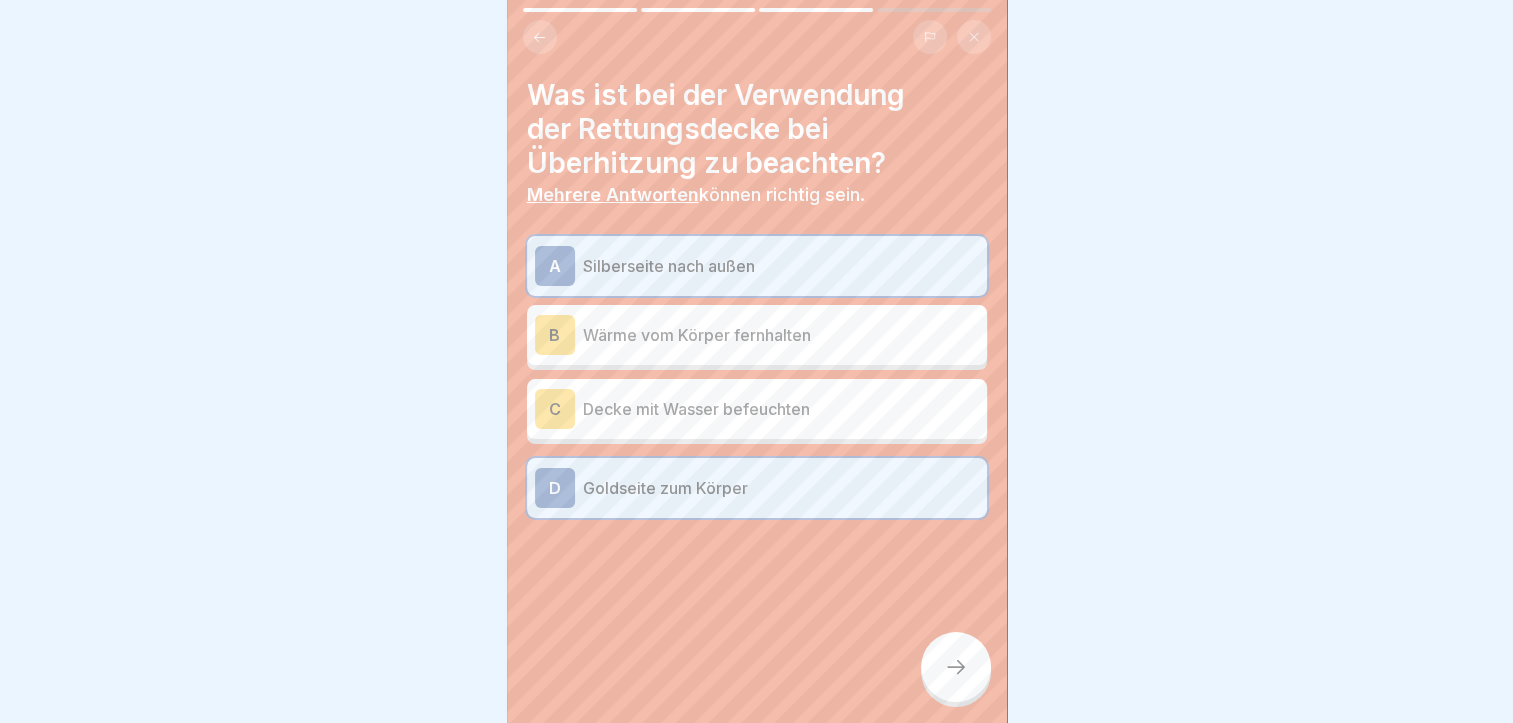 click at bounding box center (956, 667) 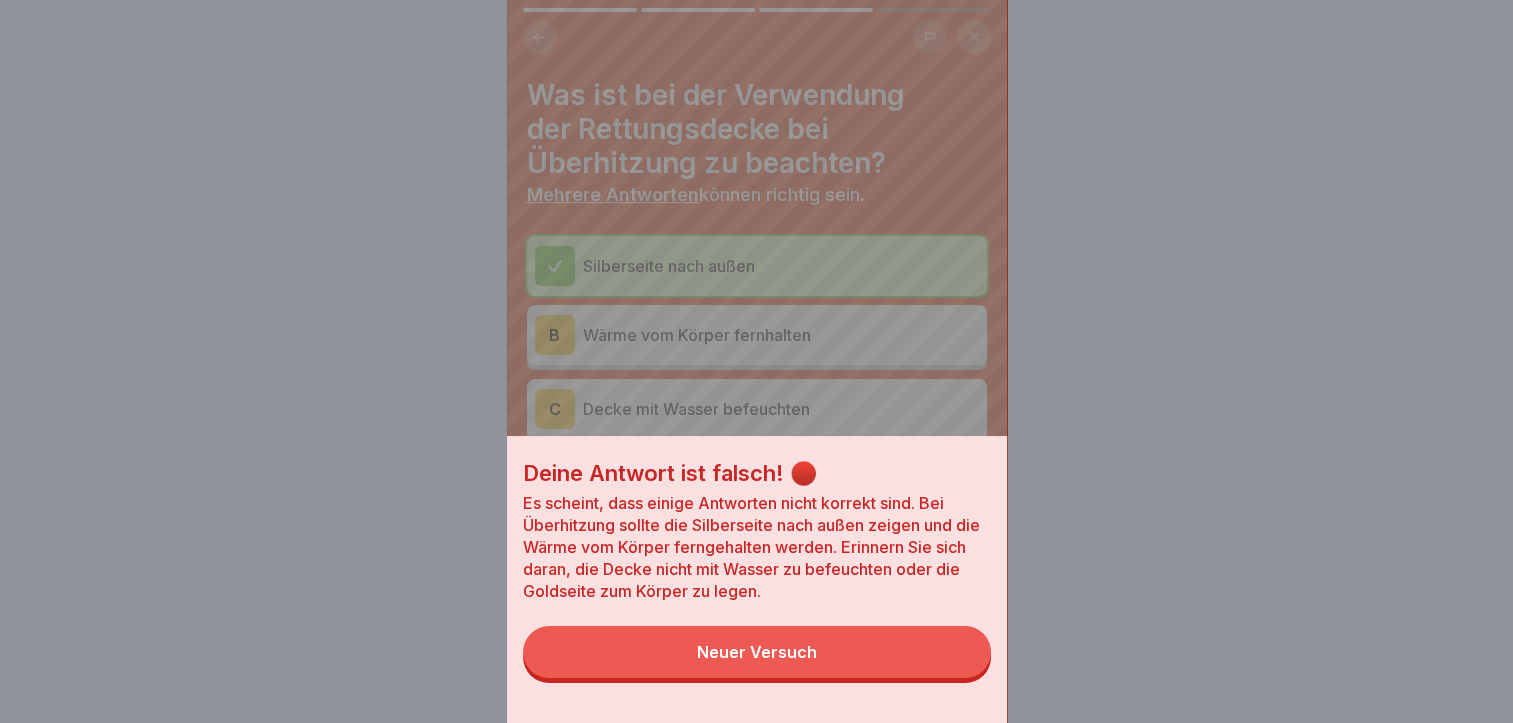 click on "Neuer Versuch" at bounding box center [757, 652] 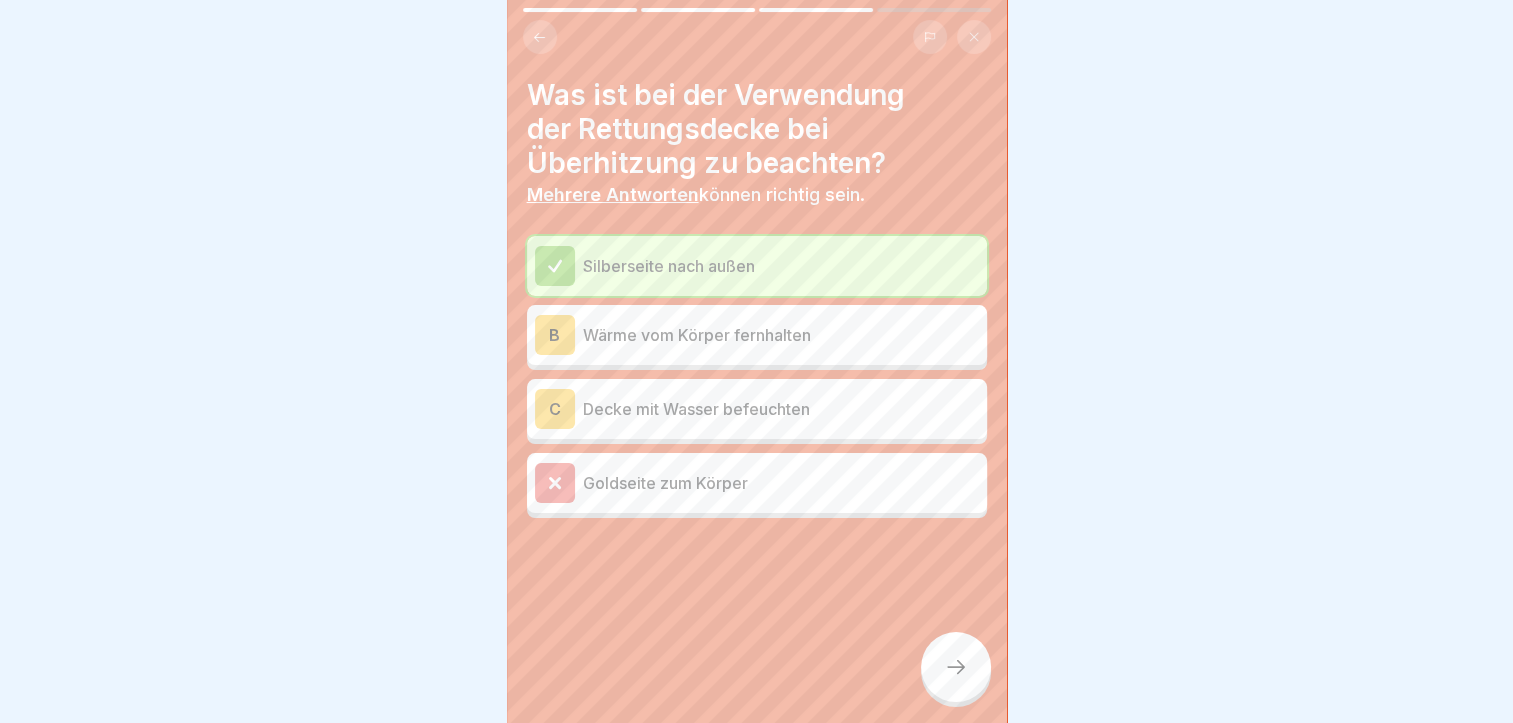 click on "Wärme vom Körper fernhalten" at bounding box center [781, 335] 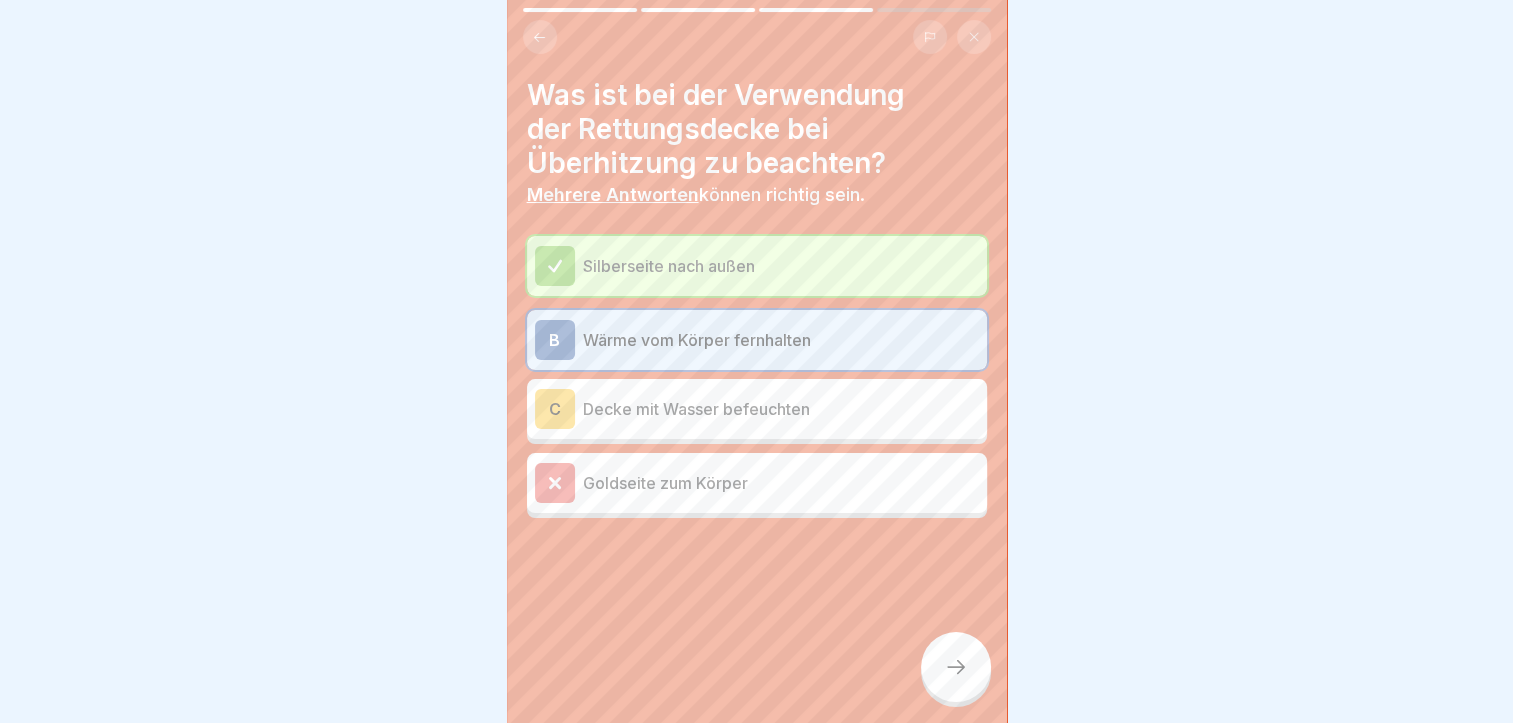 click at bounding box center [956, 667] 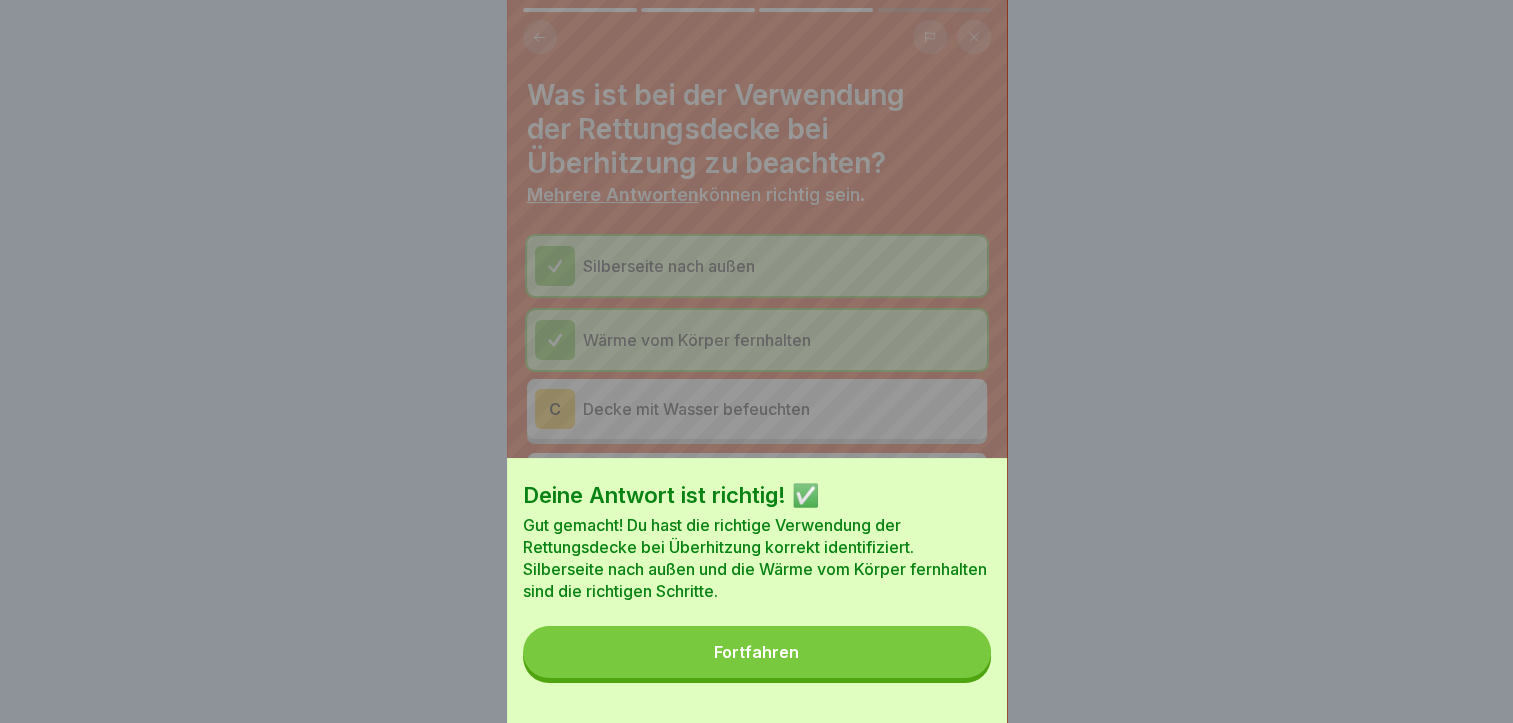 click on "Fortfahren" at bounding box center [757, 652] 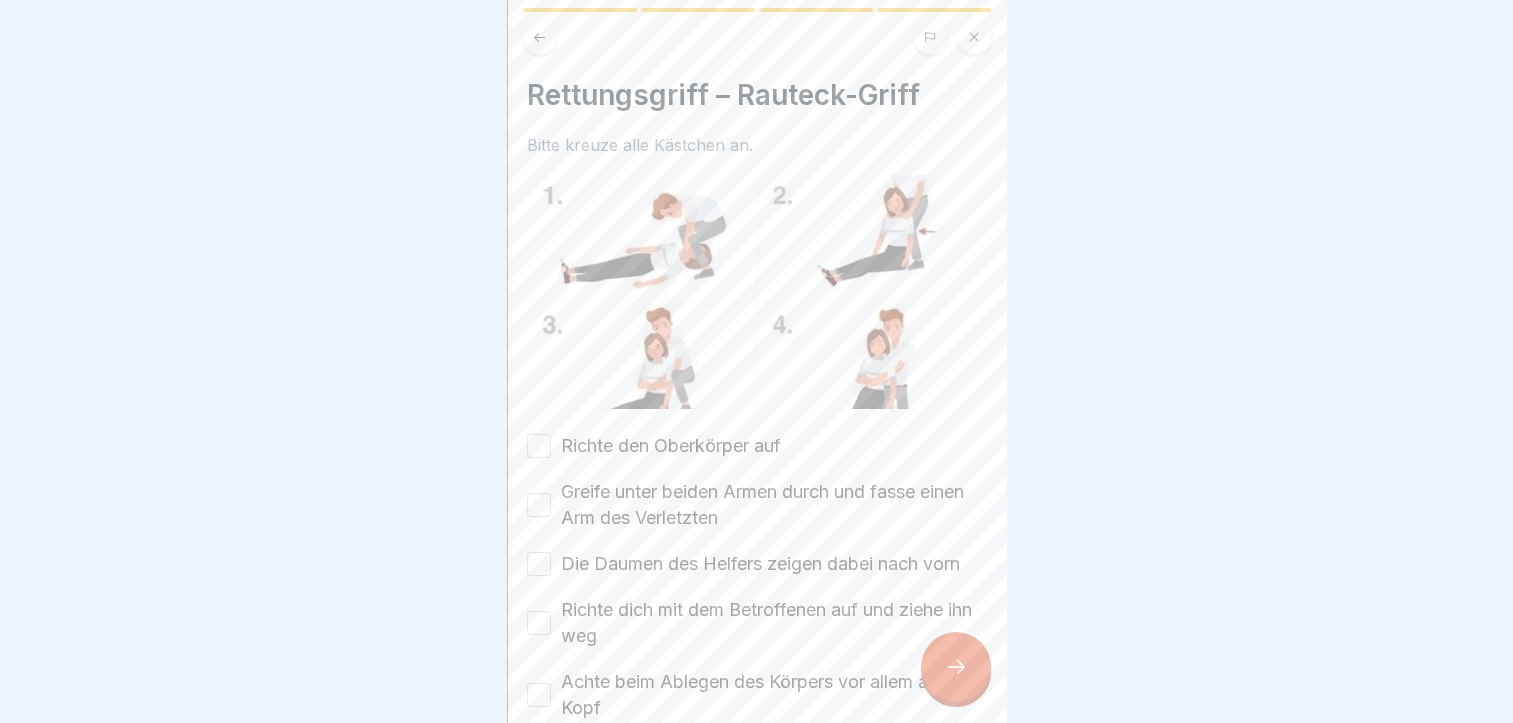 scroll, scrollTop: 0, scrollLeft: 0, axis: both 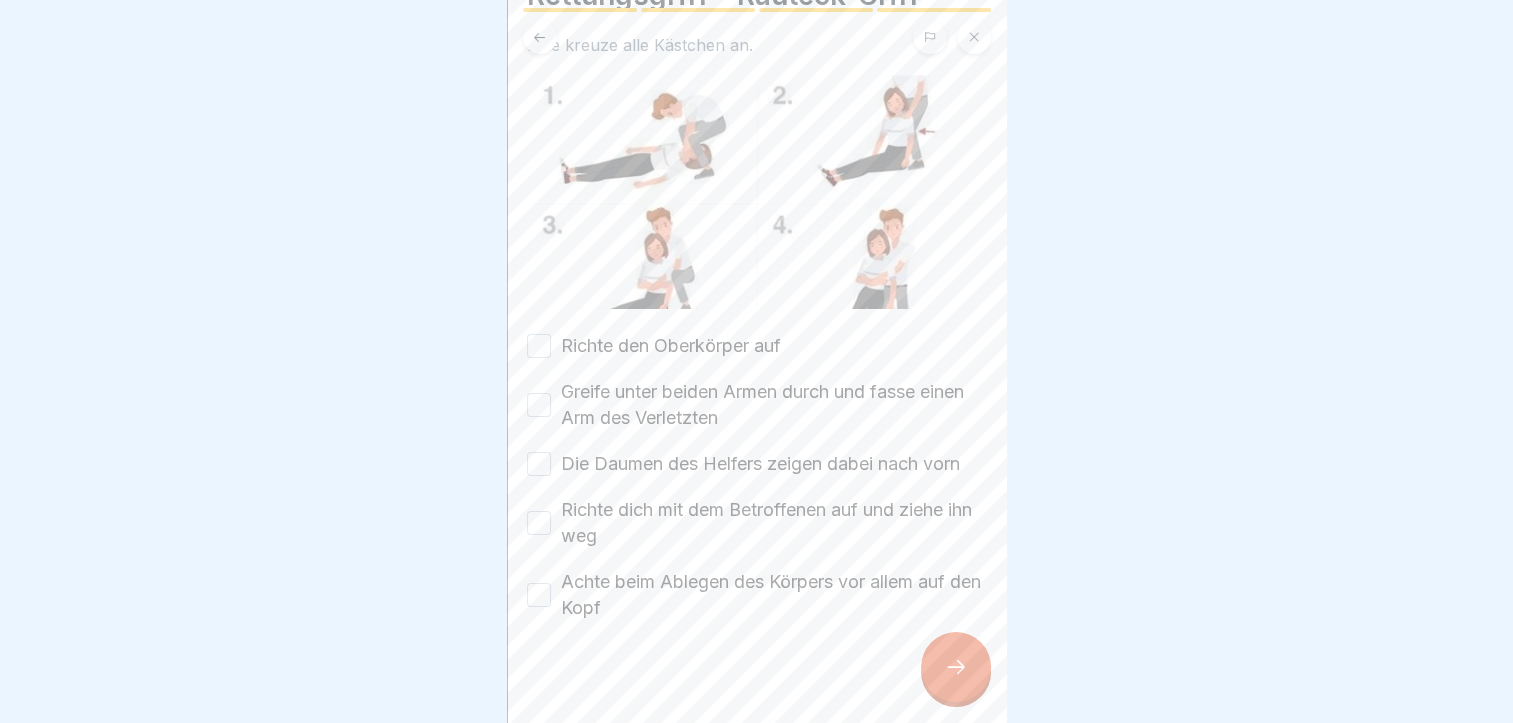click on "Richte den Oberkörper auf" at bounding box center [539, 346] 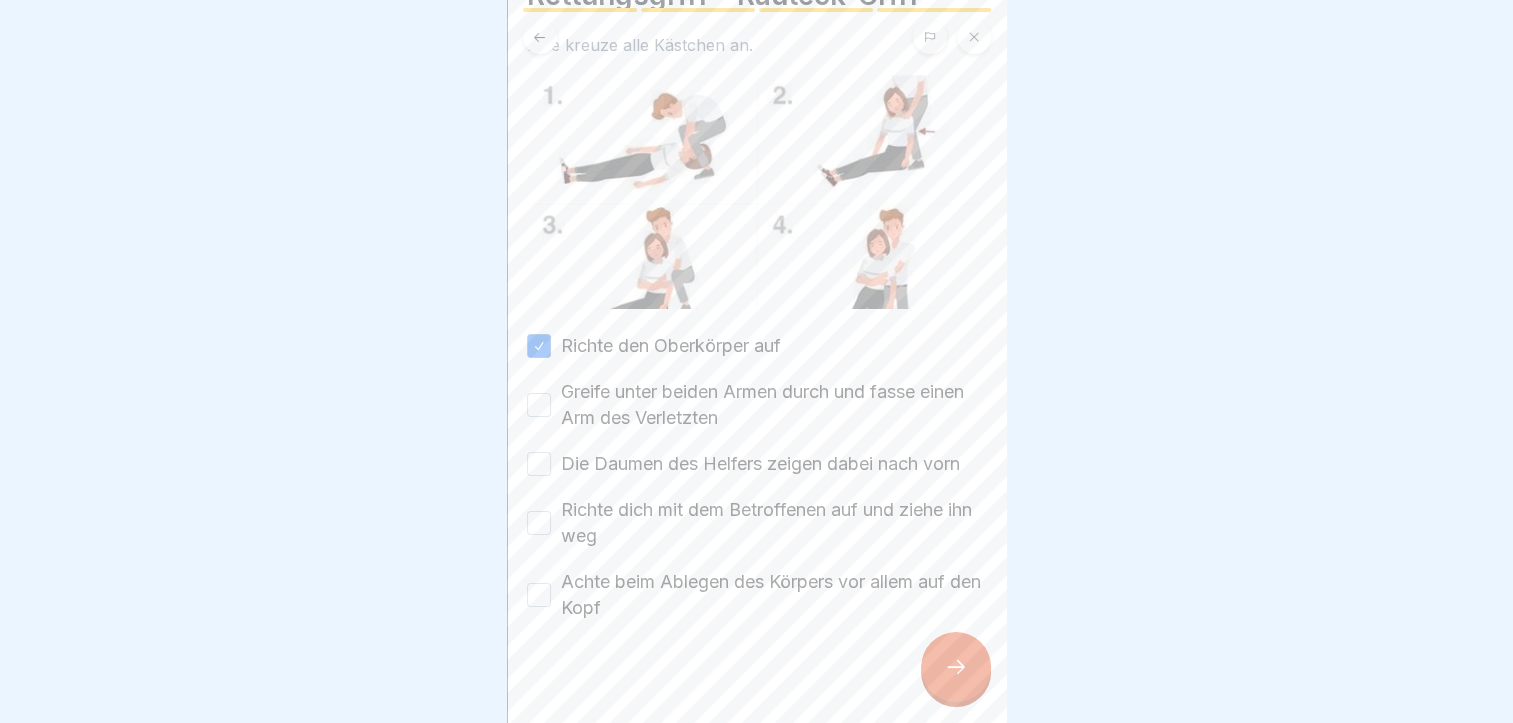 click on "Greife unter beiden Armen durch und fasse einen Arm des Verletzten" at bounding box center [539, 405] 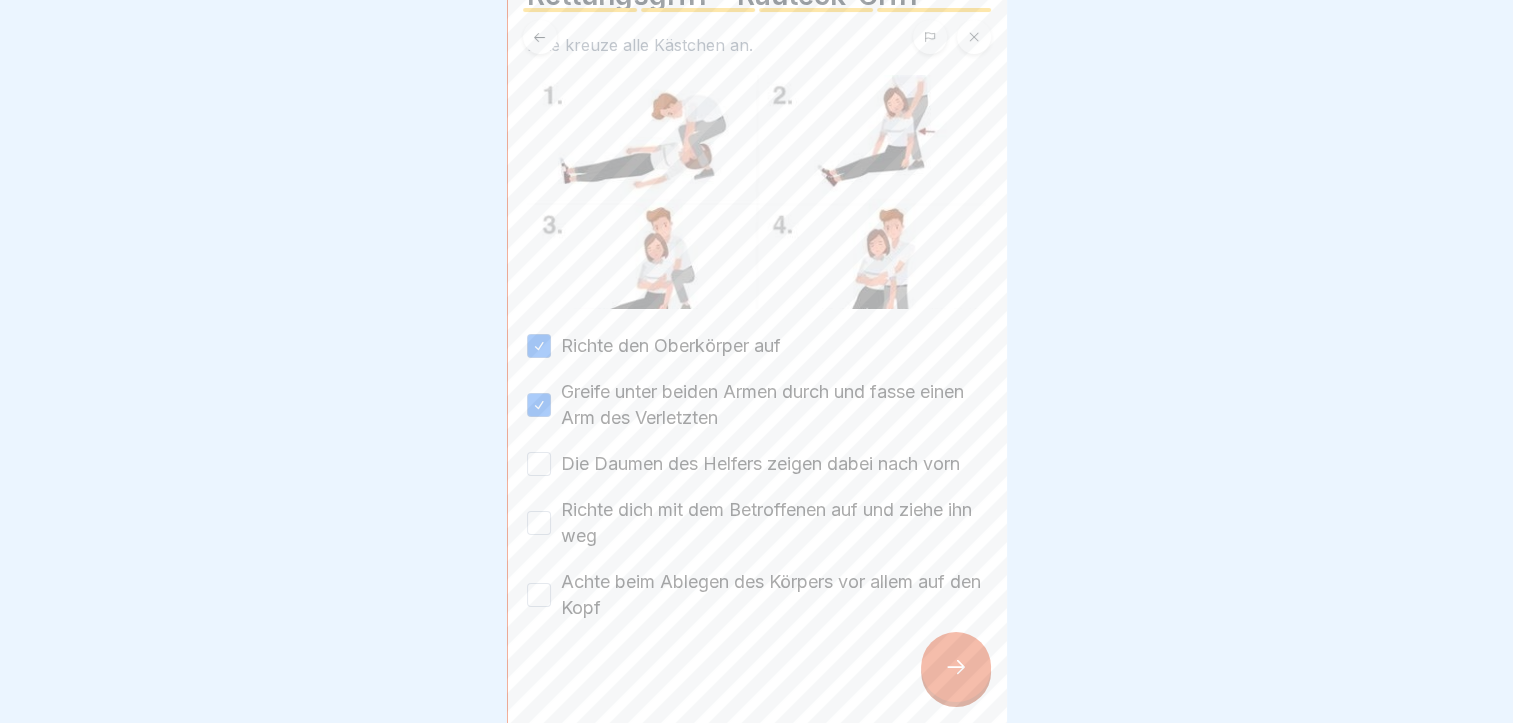click on "Die Daumen des Helfers zeigen dabei nach vorn" at bounding box center (539, 464) 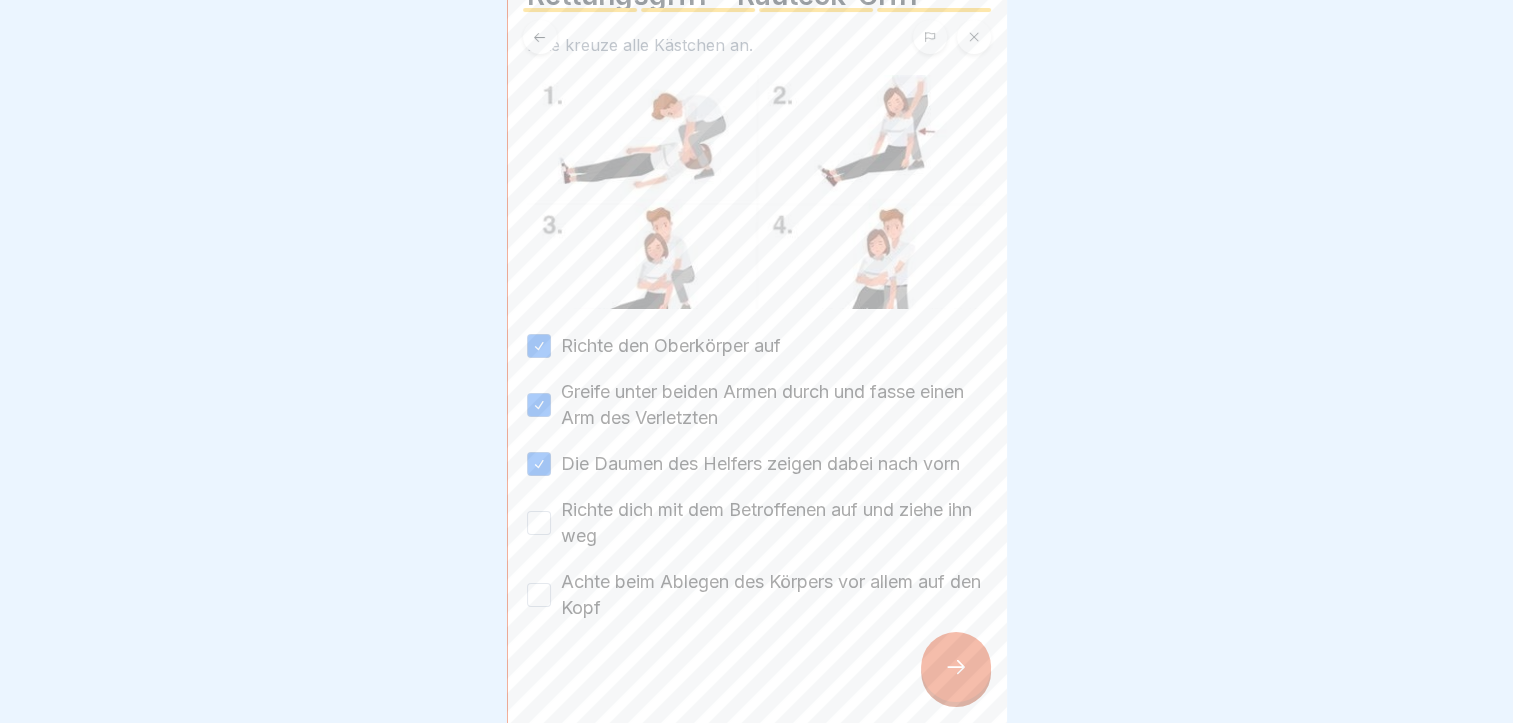 click on "Richte dich mit dem Betroffenen auf und ziehe ihn weg" at bounding box center (539, 523) 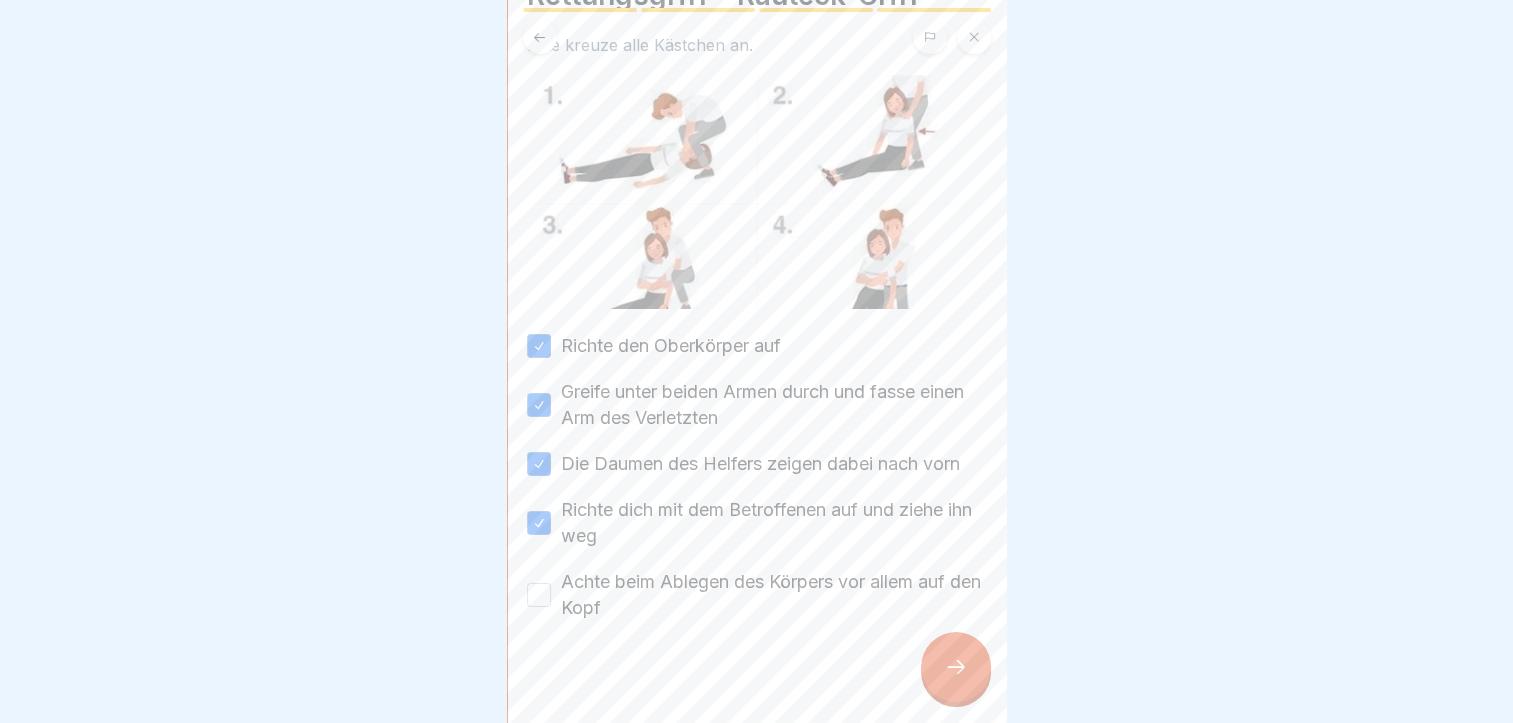click on "Achte beim Ablegen des Körpers vor allem auf den Kopf" at bounding box center [539, 595] 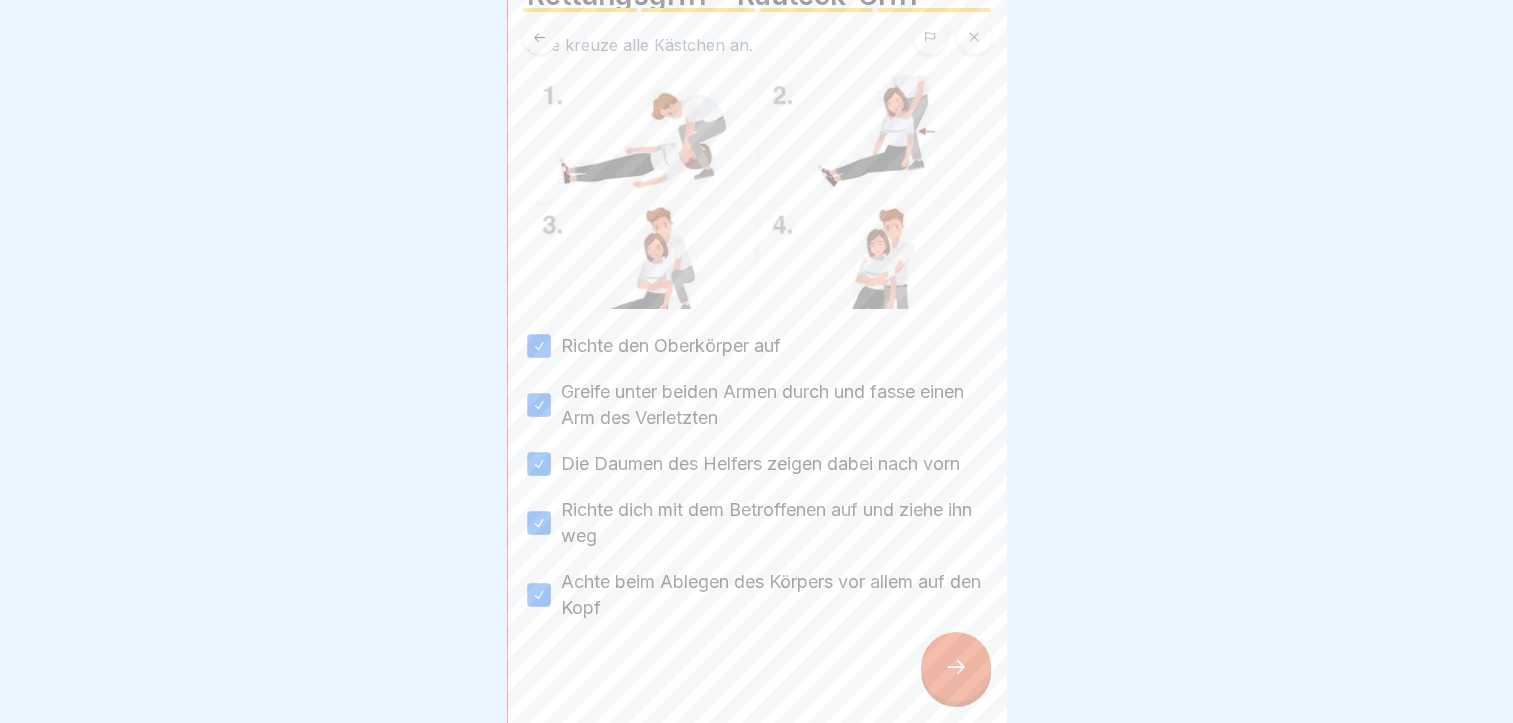click at bounding box center (956, 667) 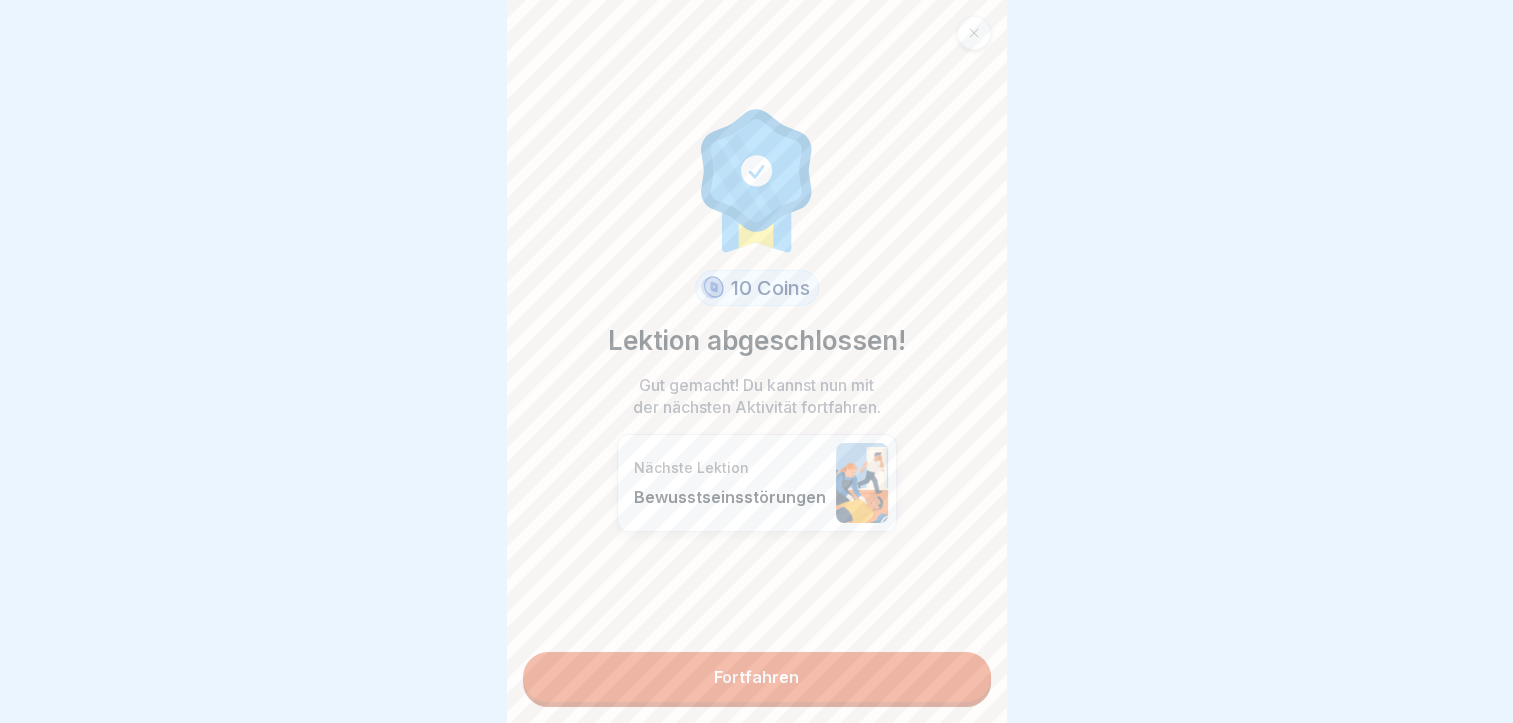 click on "Fortfahren" at bounding box center (757, 677) 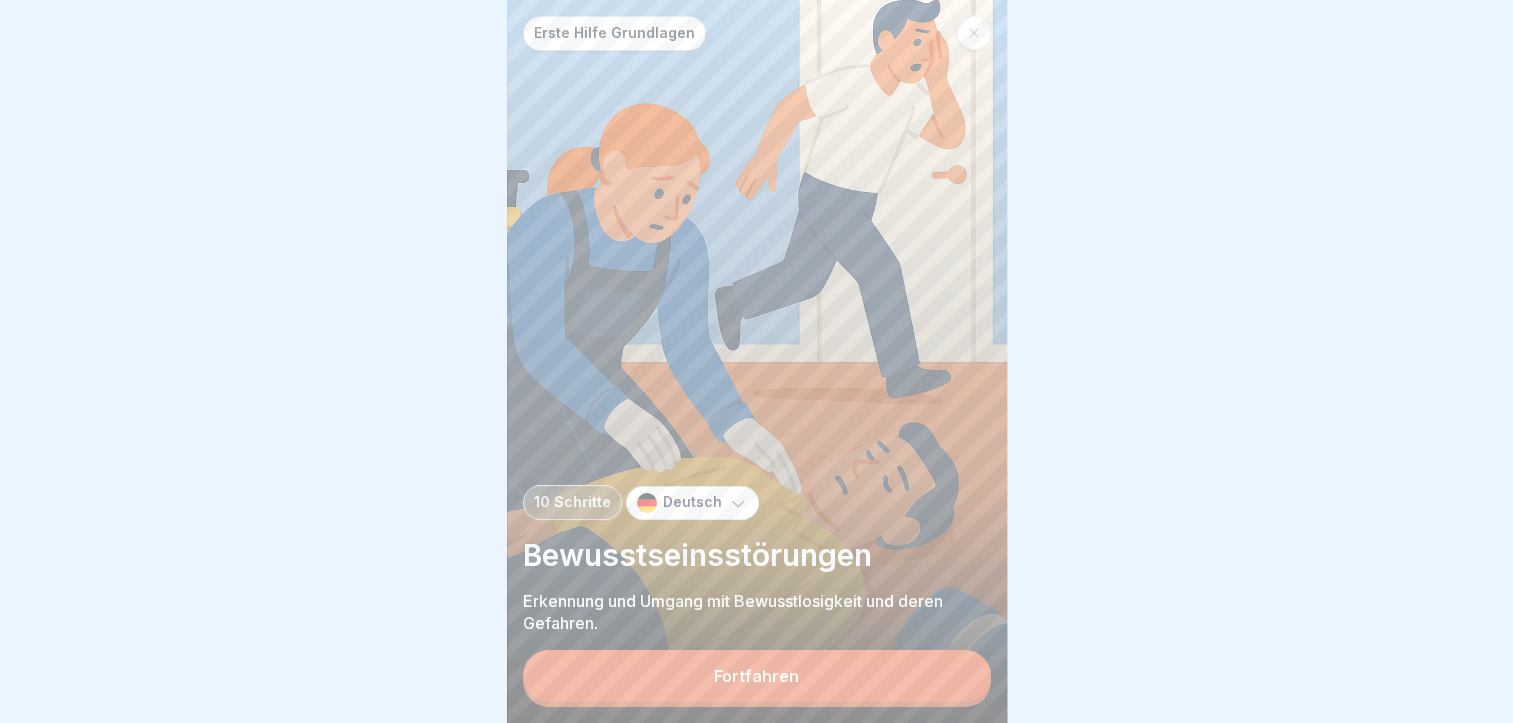click on "Fortfahren" at bounding box center (757, 676) 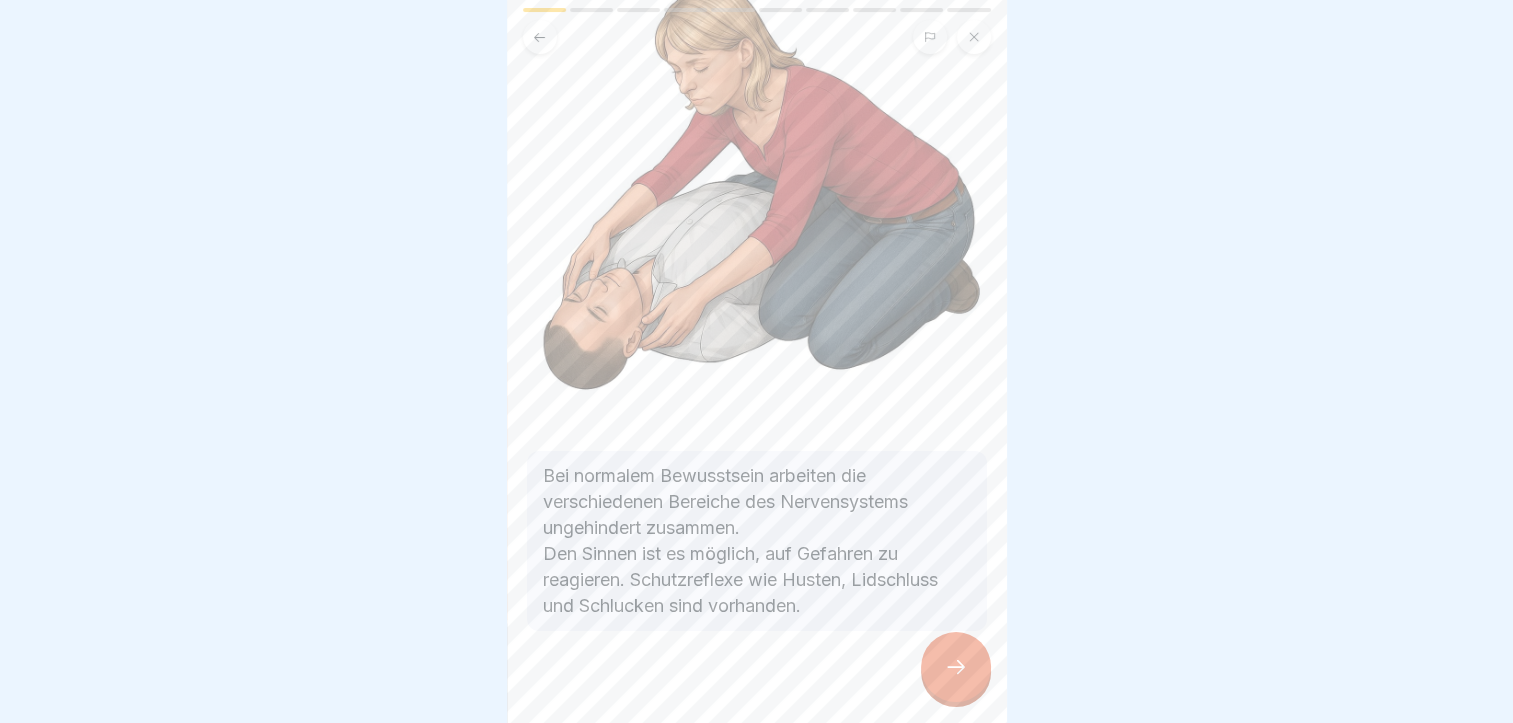 scroll, scrollTop: 189, scrollLeft: 0, axis: vertical 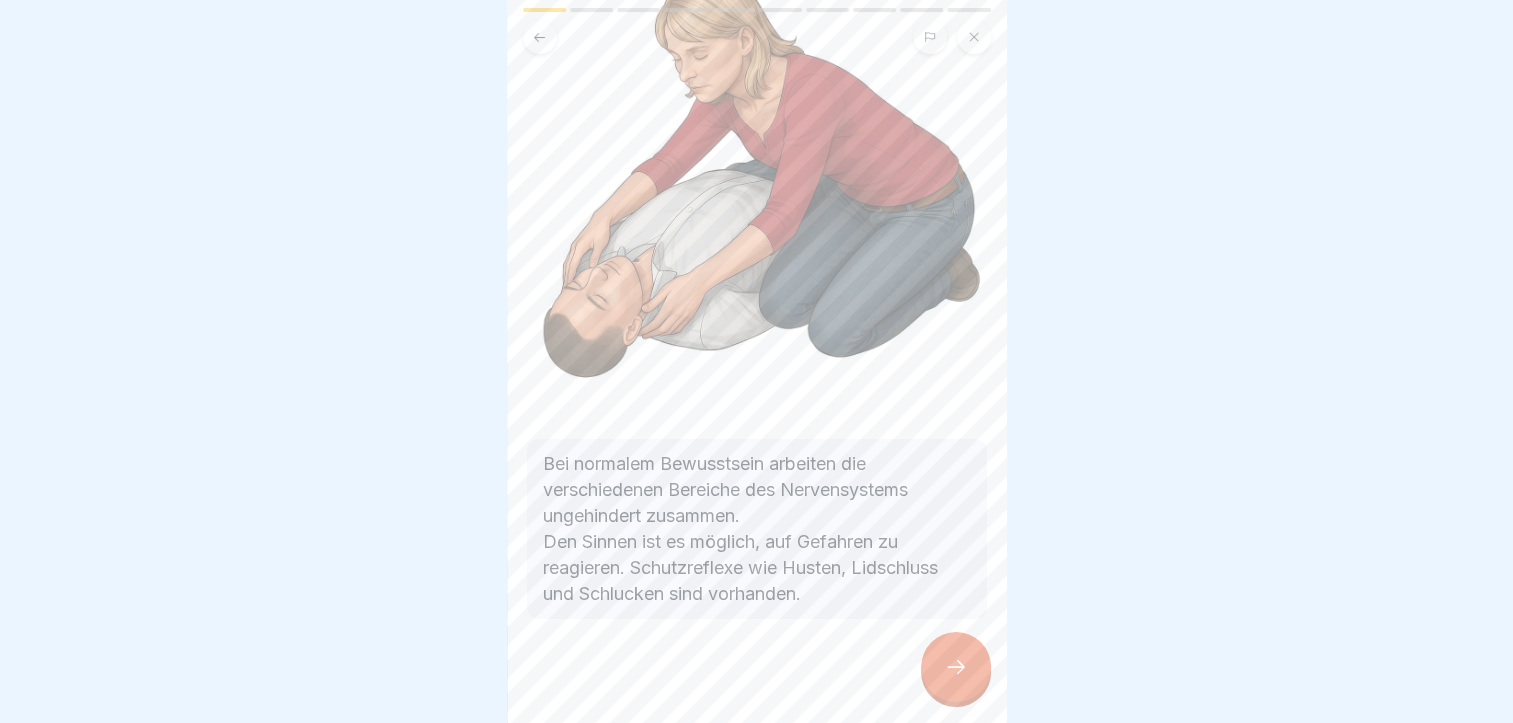 click 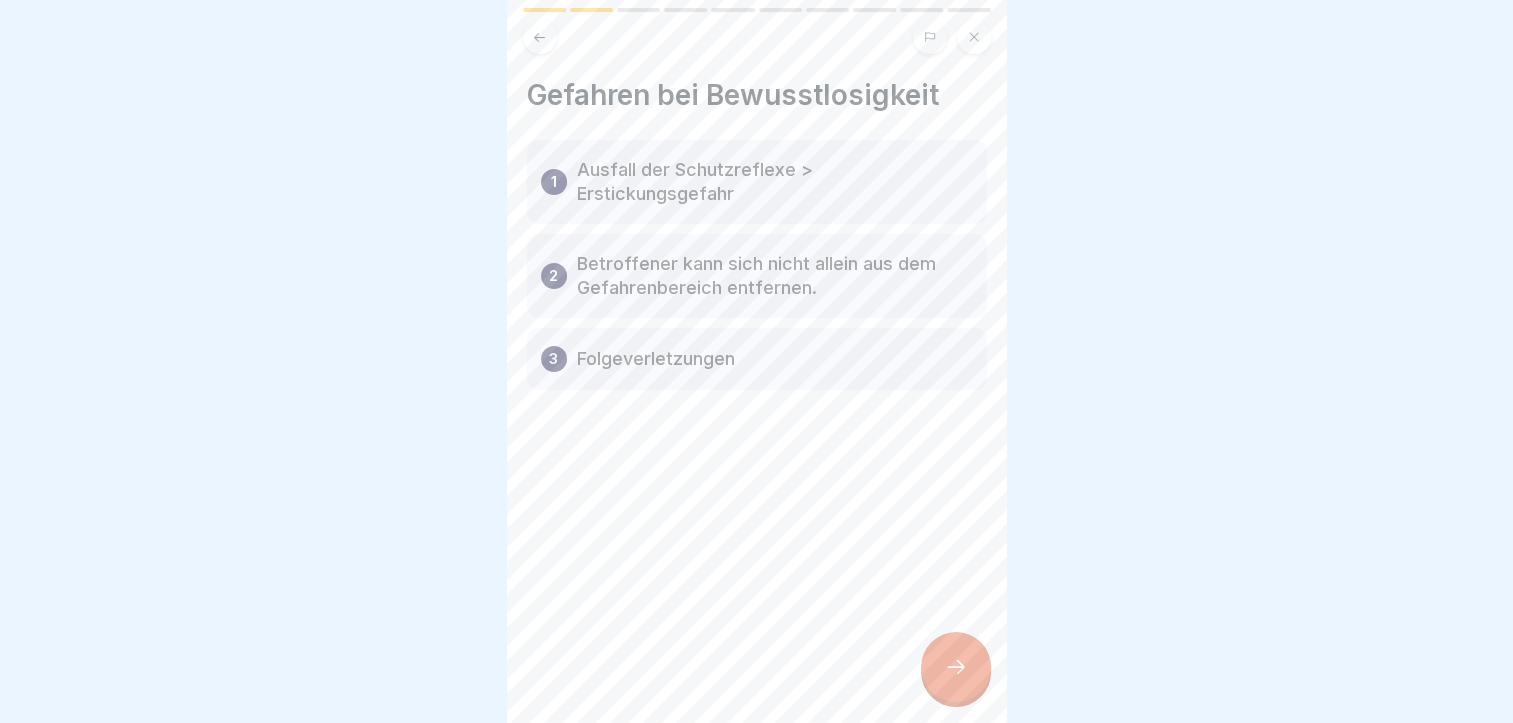 click on "2 Betroffener kann sich nicht allein aus dem Gefahrenbereich entfernen." at bounding box center [757, 276] 